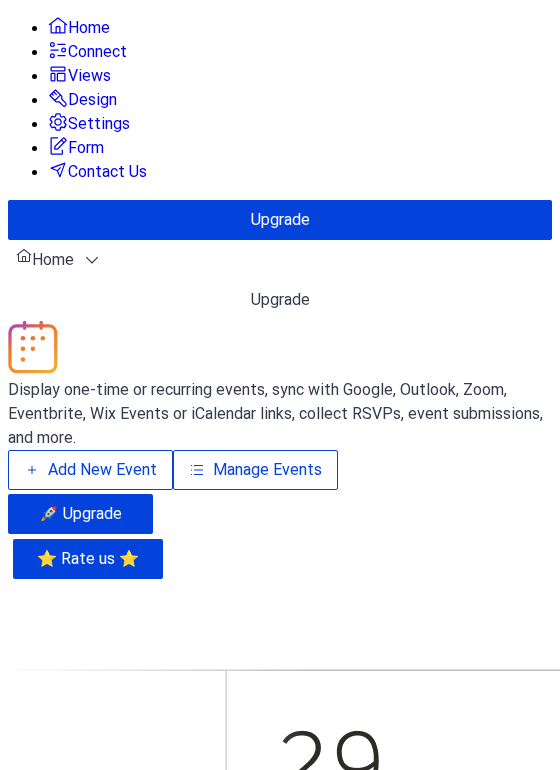 scroll, scrollTop: 0, scrollLeft: 0, axis: both 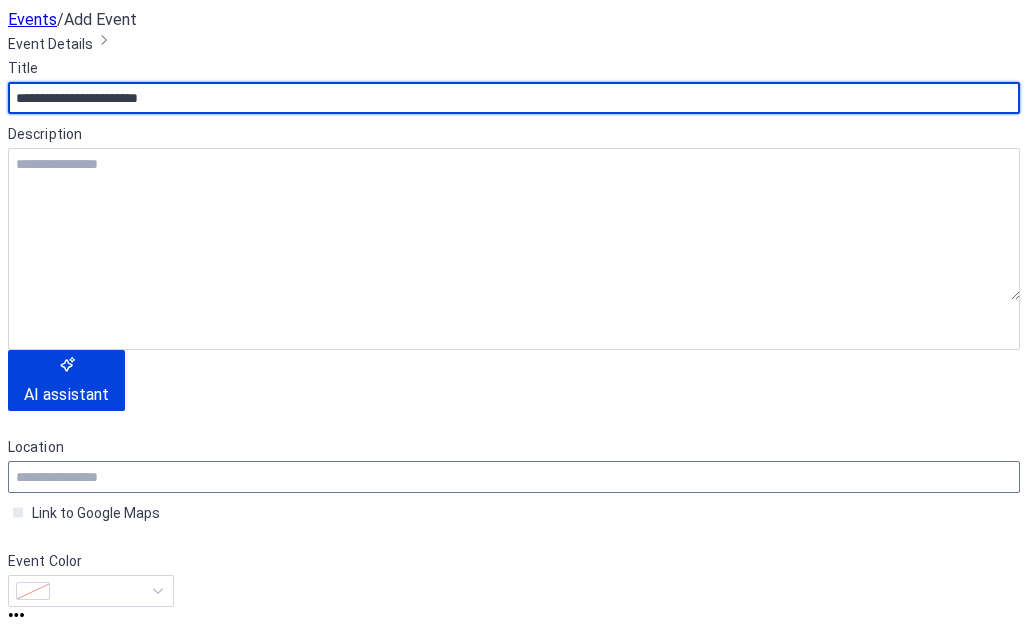 type on "**********" 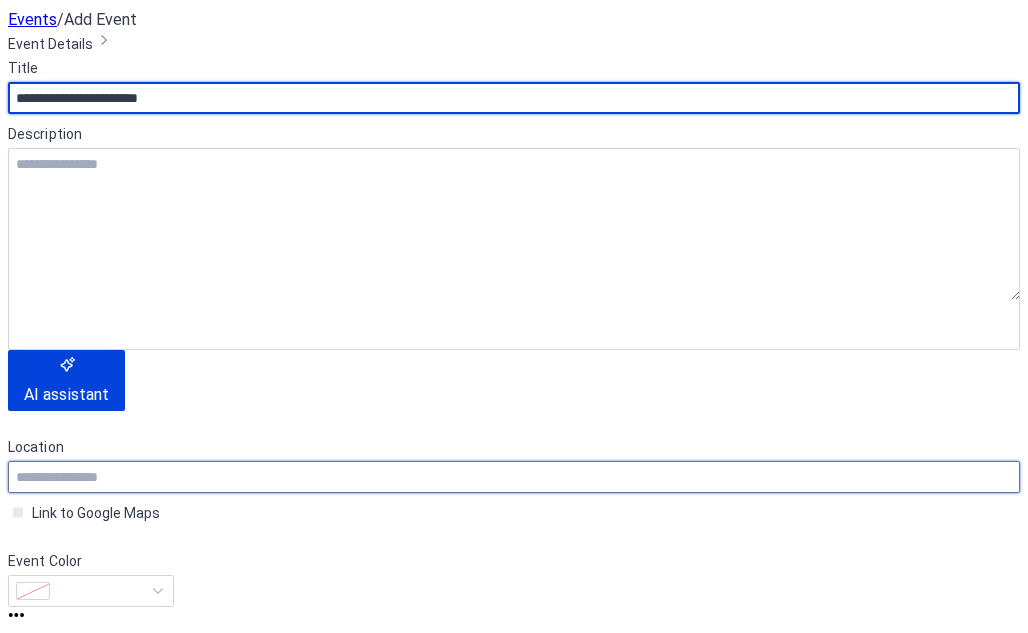 click at bounding box center (514, 477) 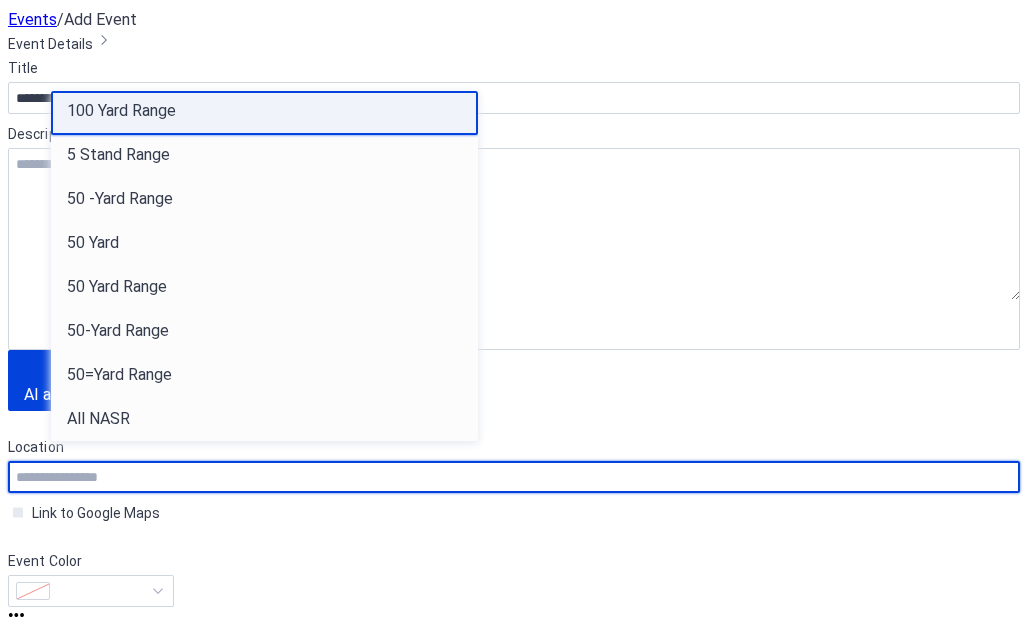 click on "100 Yard Range" at bounding box center [121, 111] 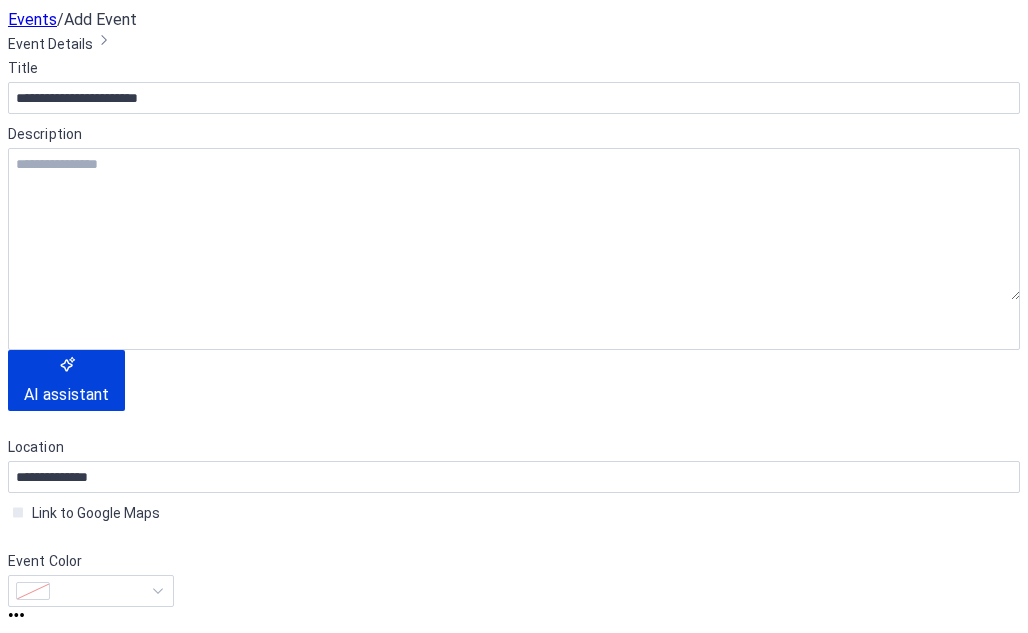 scroll, scrollTop: 566, scrollLeft: 0, axis: vertical 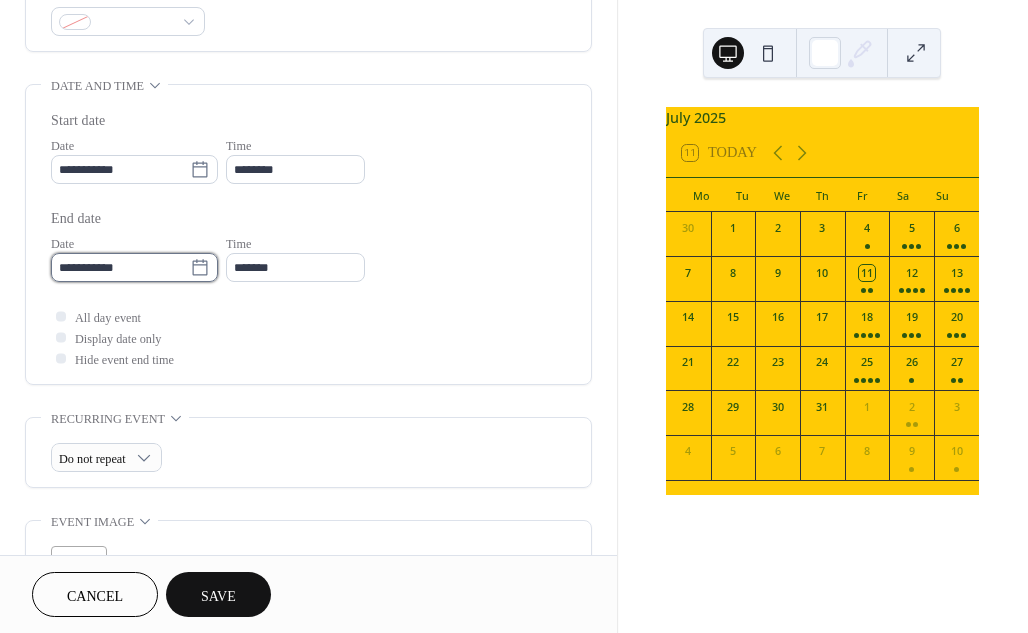click on "**********" at bounding box center (120, 267) 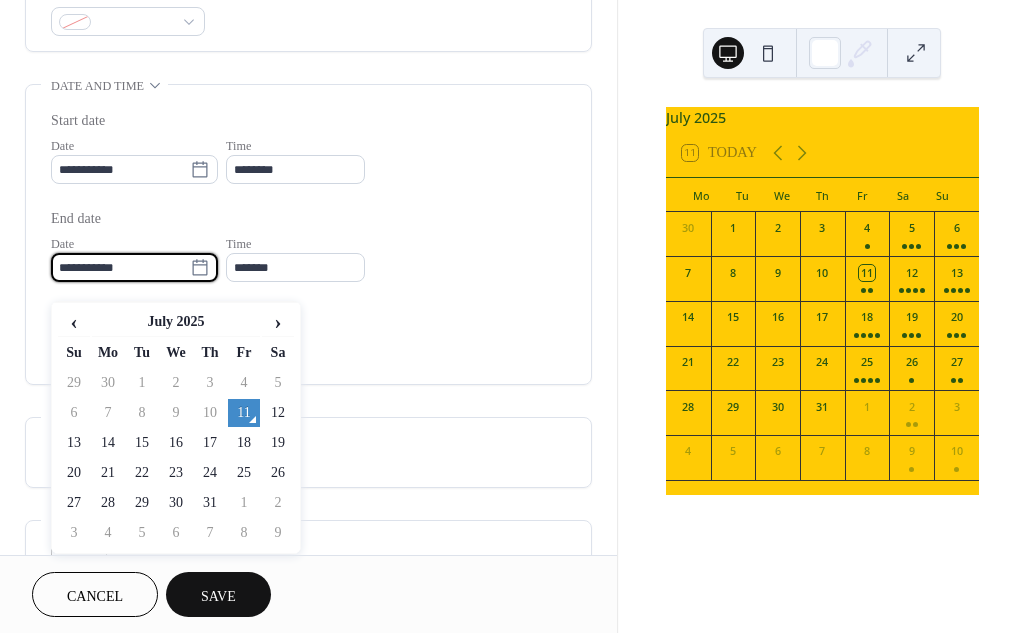 click on "11" at bounding box center [244, 413] 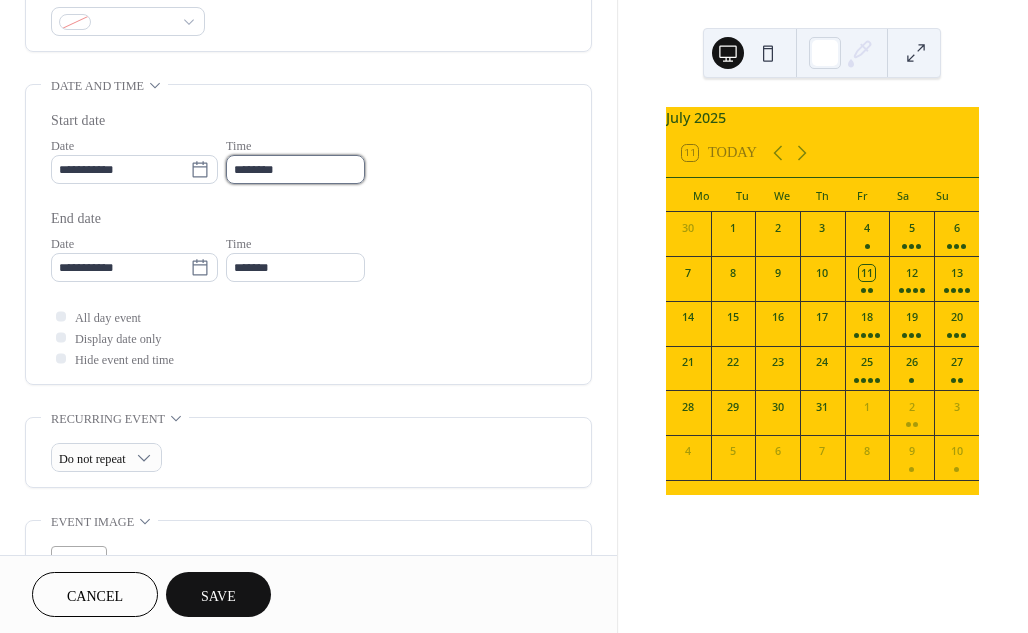 click on "********" at bounding box center (295, 169) 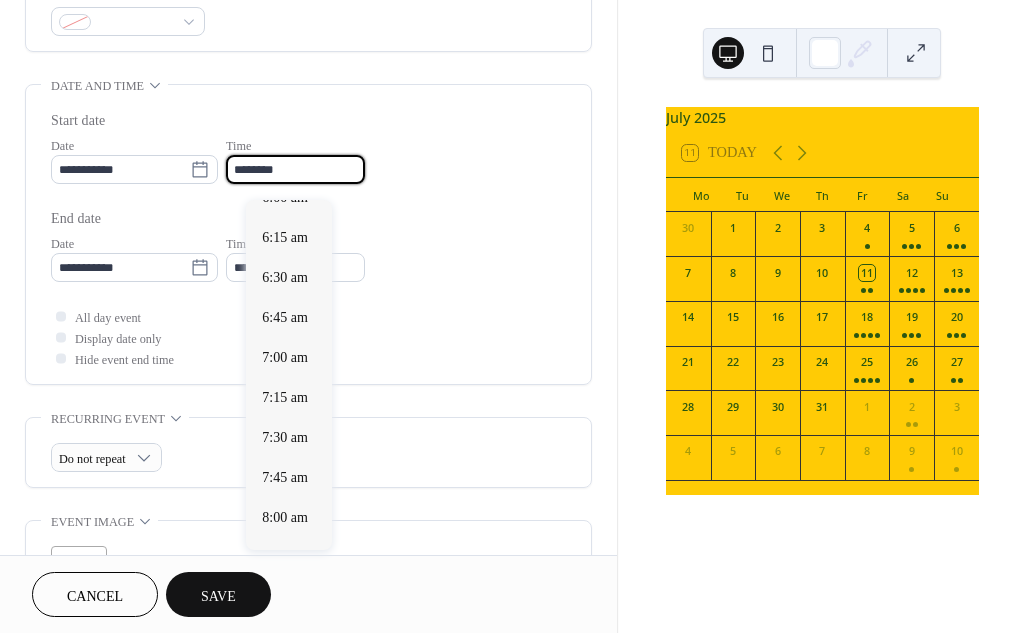 scroll, scrollTop: 994, scrollLeft: 0, axis: vertical 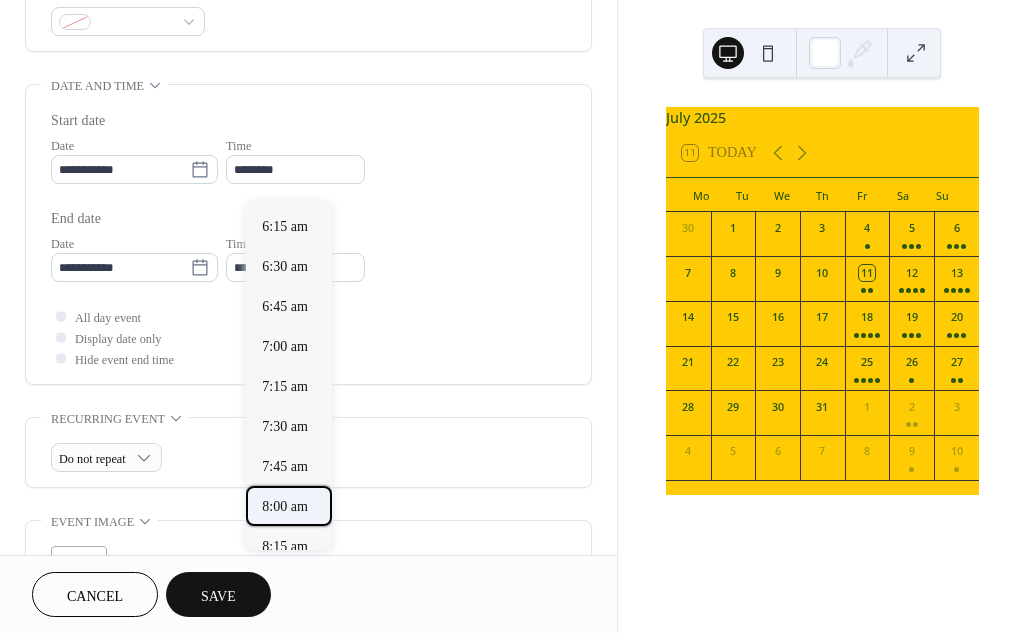 click on "8:00 am" at bounding box center (285, 506) 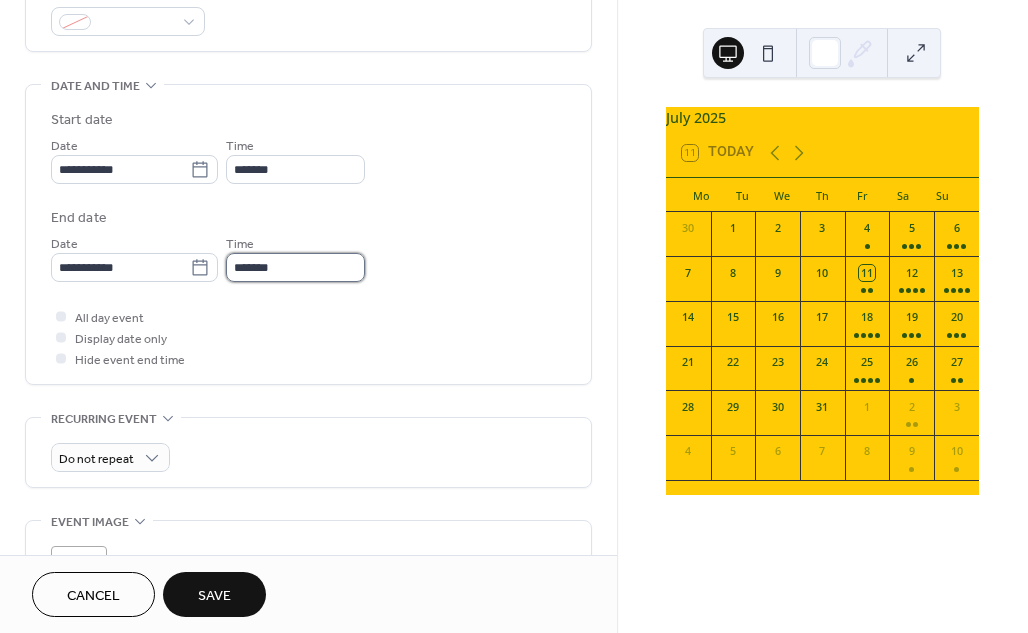 click on "*******" at bounding box center [295, 267] 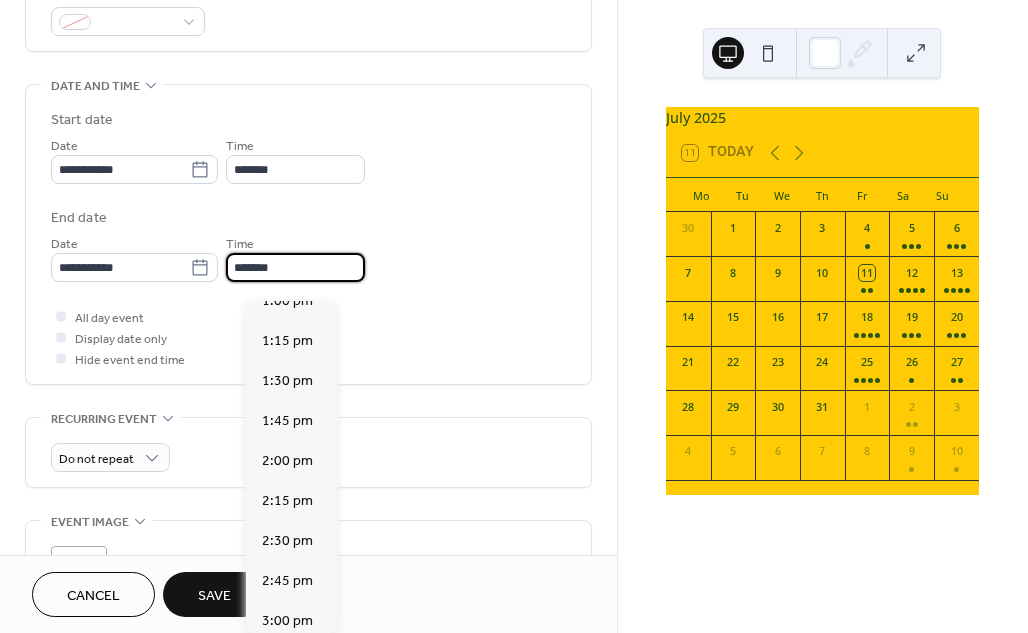 scroll, scrollTop: 792, scrollLeft: 0, axis: vertical 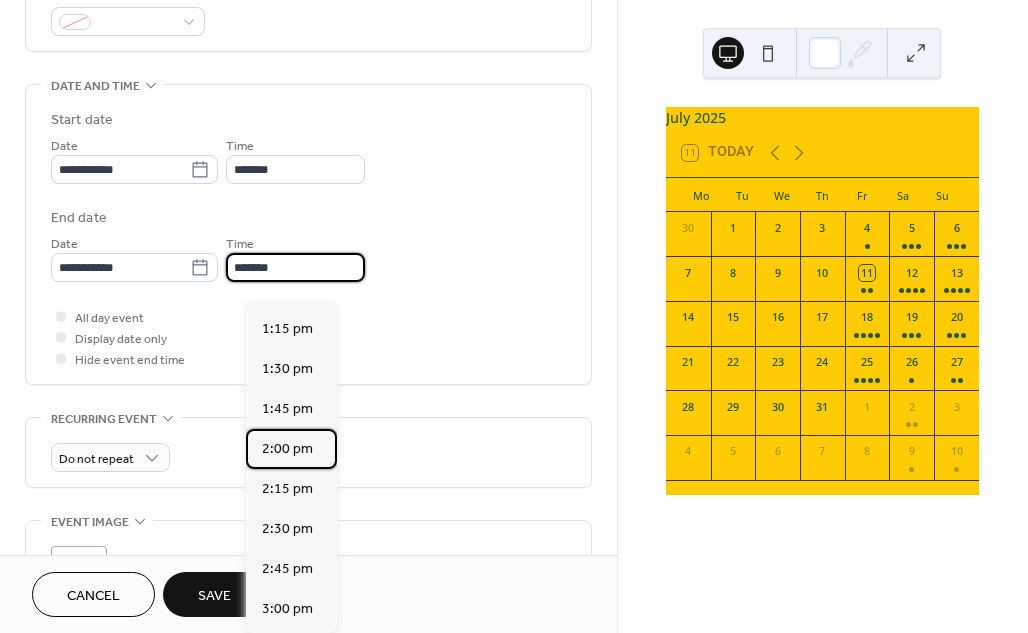 click on "2:00 pm" at bounding box center (287, 448) 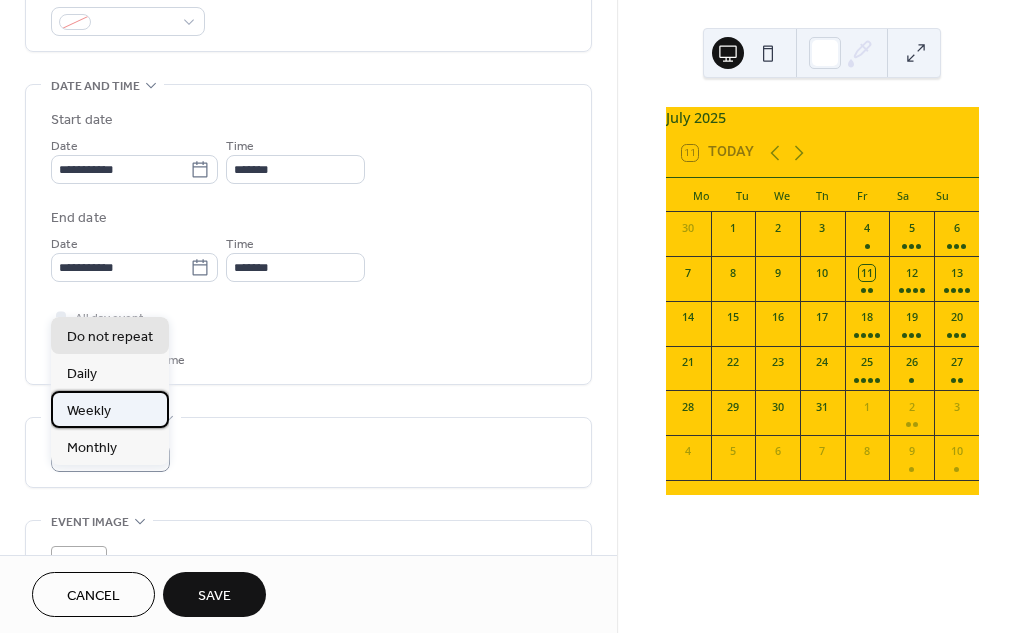 click on "Weekly" at bounding box center (89, 411) 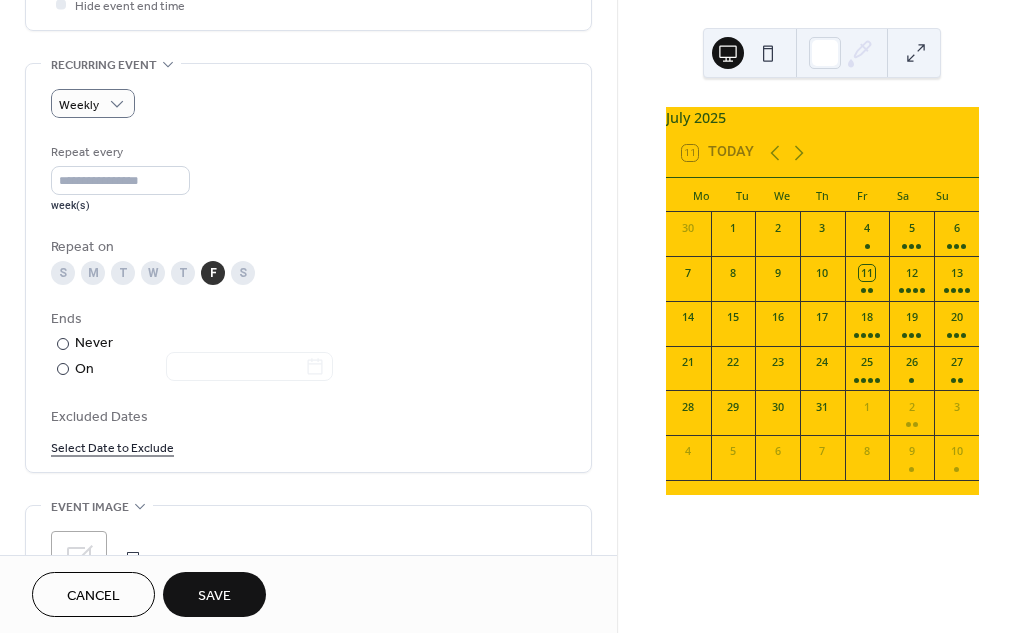 scroll, scrollTop: 941, scrollLeft: 0, axis: vertical 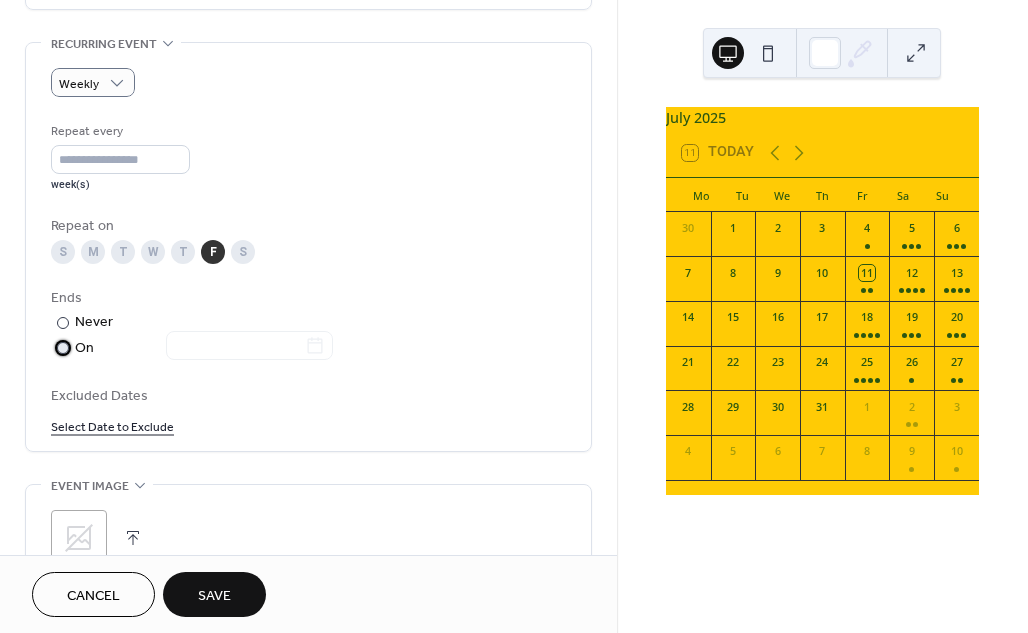 click at bounding box center [63, 348] 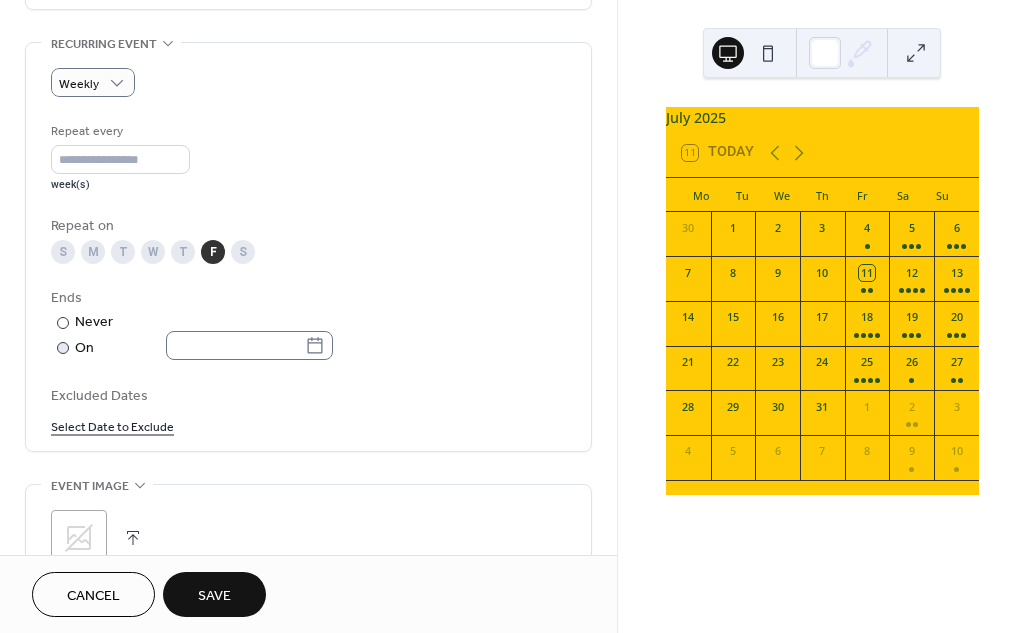 click 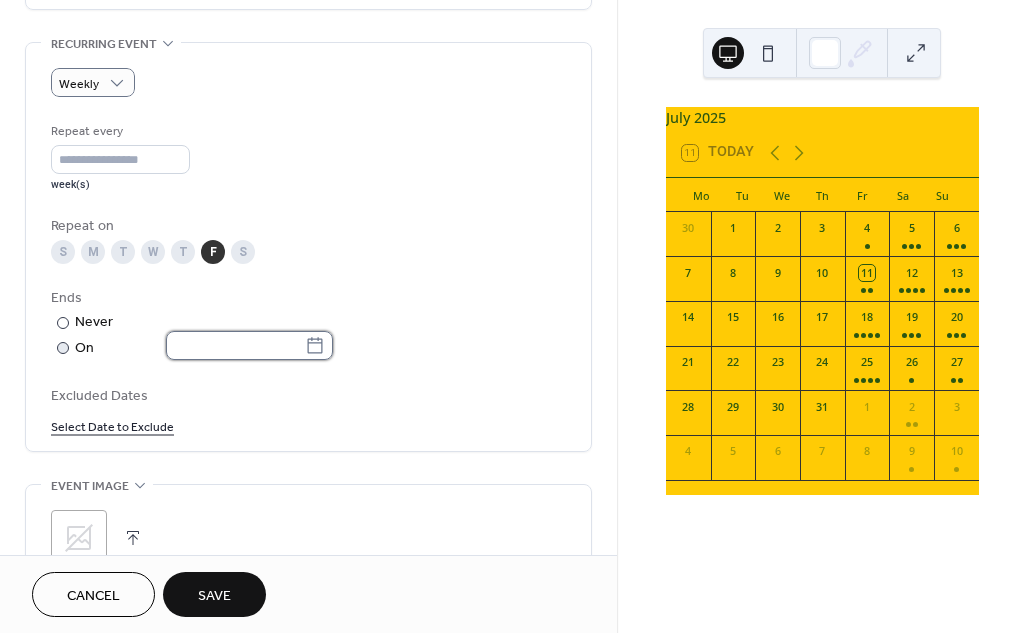 click at bounding box center (235, 345) 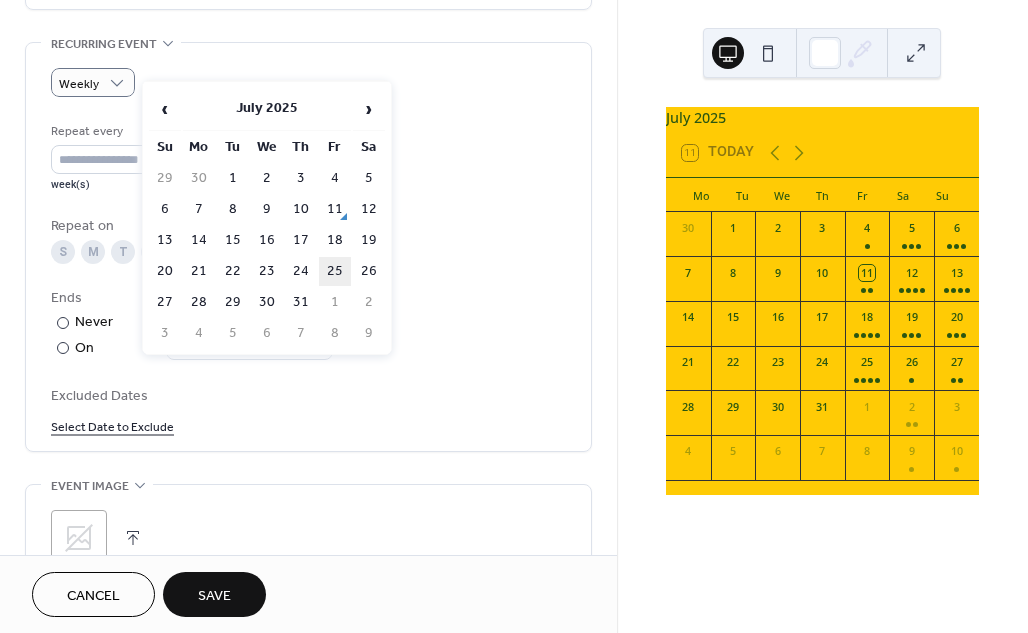 click on "25" at bounding box center (335, 271) 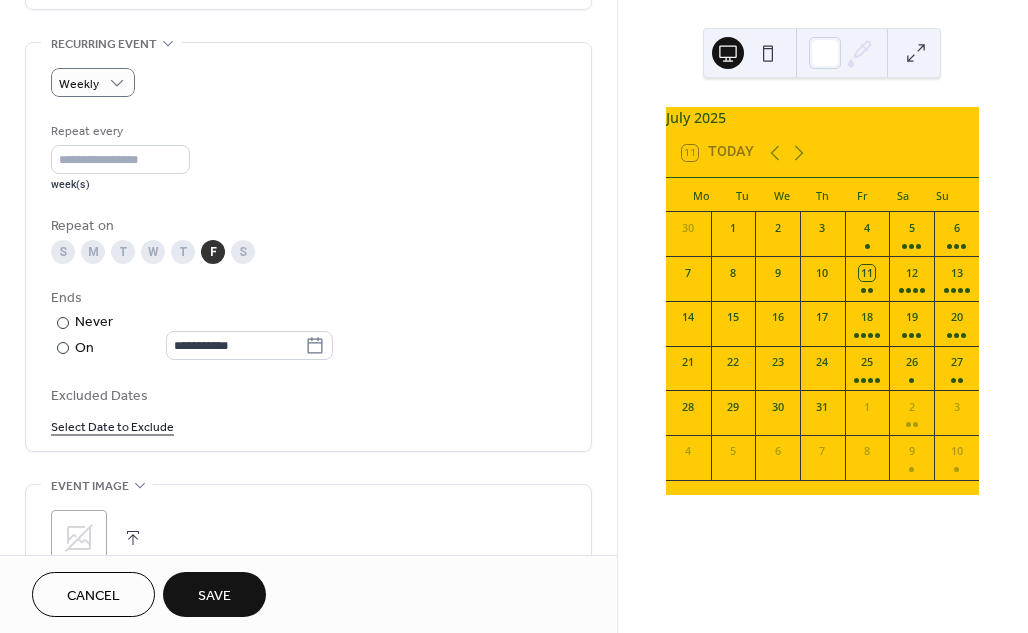 click on "Save" at bounding box center (214, 596) 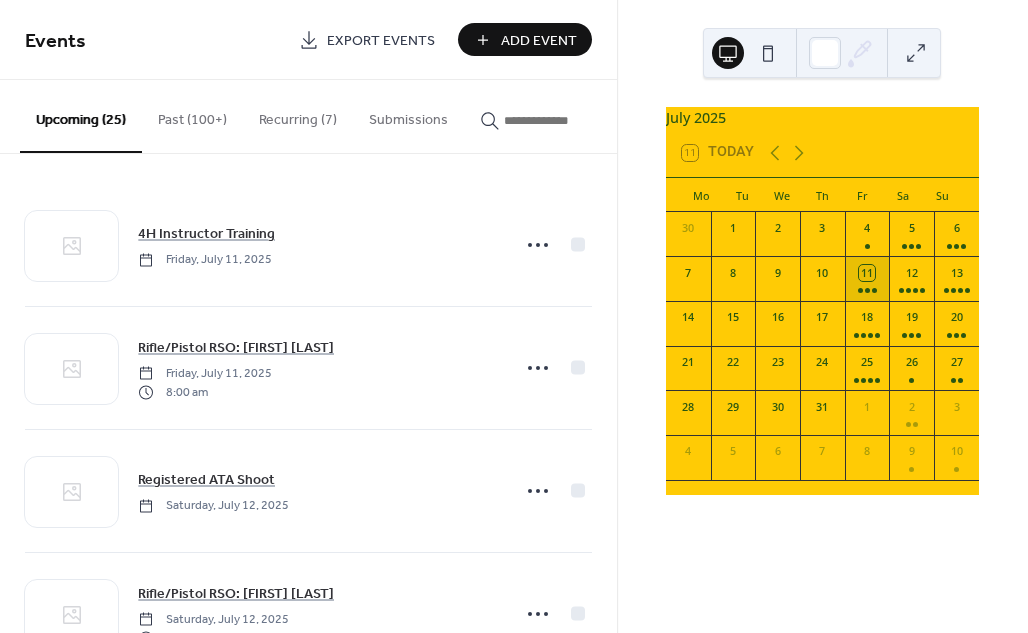 click on "11" at bounding box center [867, 278] 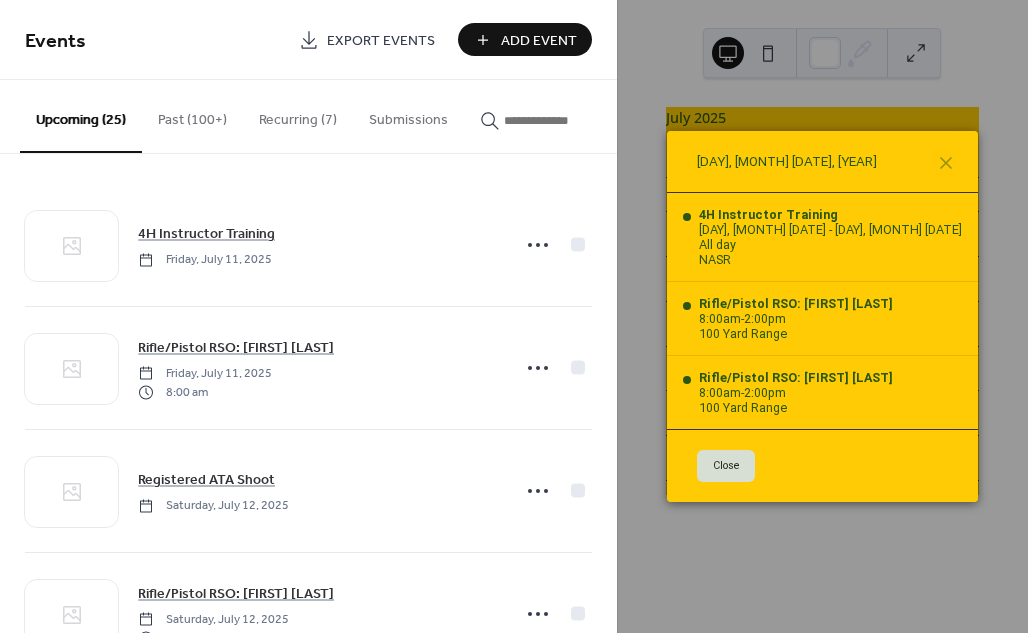 click on "Close" at bounding box center (726, 466) 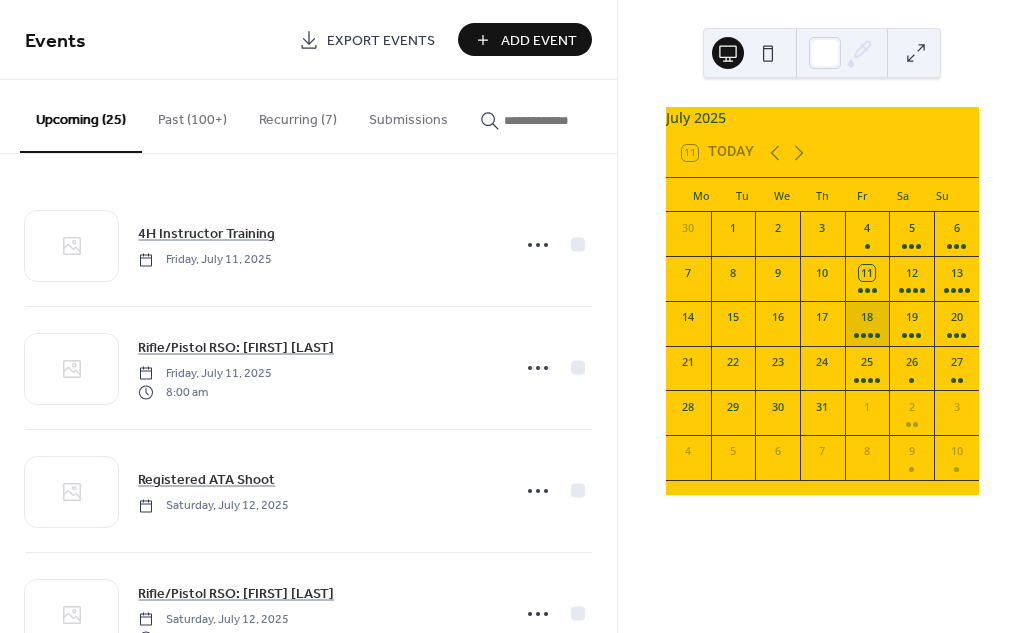 click on "18" at bounding box center [867, 323] 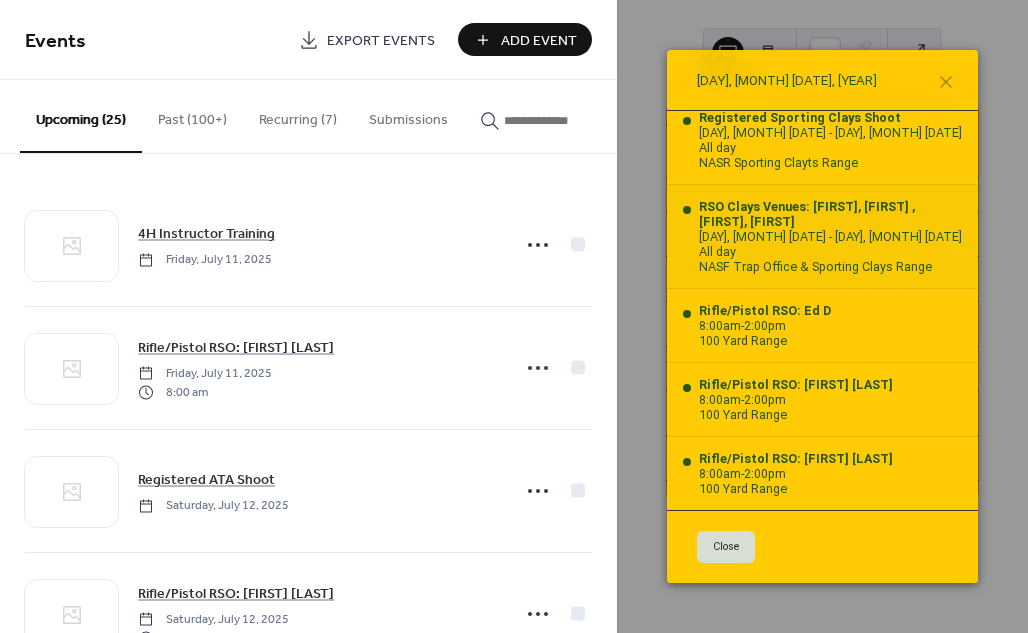 scroll, scrollTop: 118, scrollLeft: 0, axis: vertical 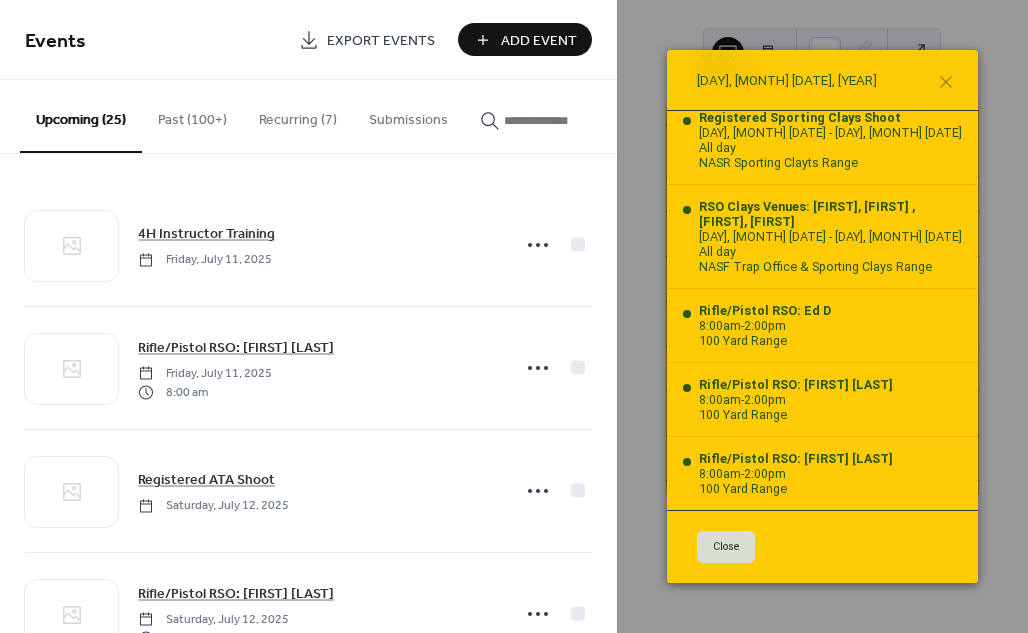 click on "Close" at bounding box center (726, 547) 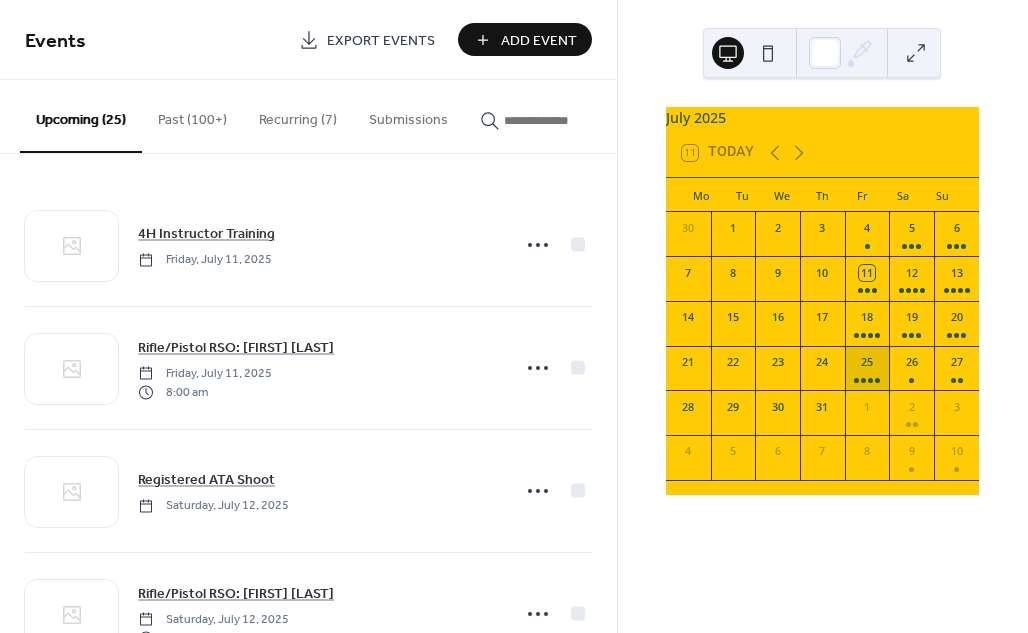 click on "25" at bounding box center (867, 368) 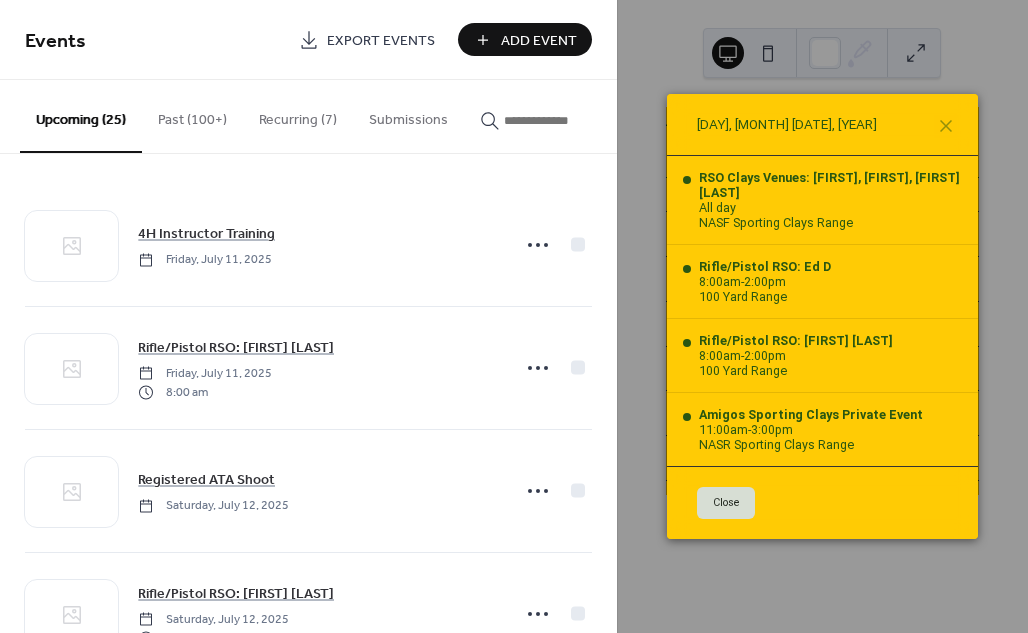 click on "Close" at bounding box center [726, 503] 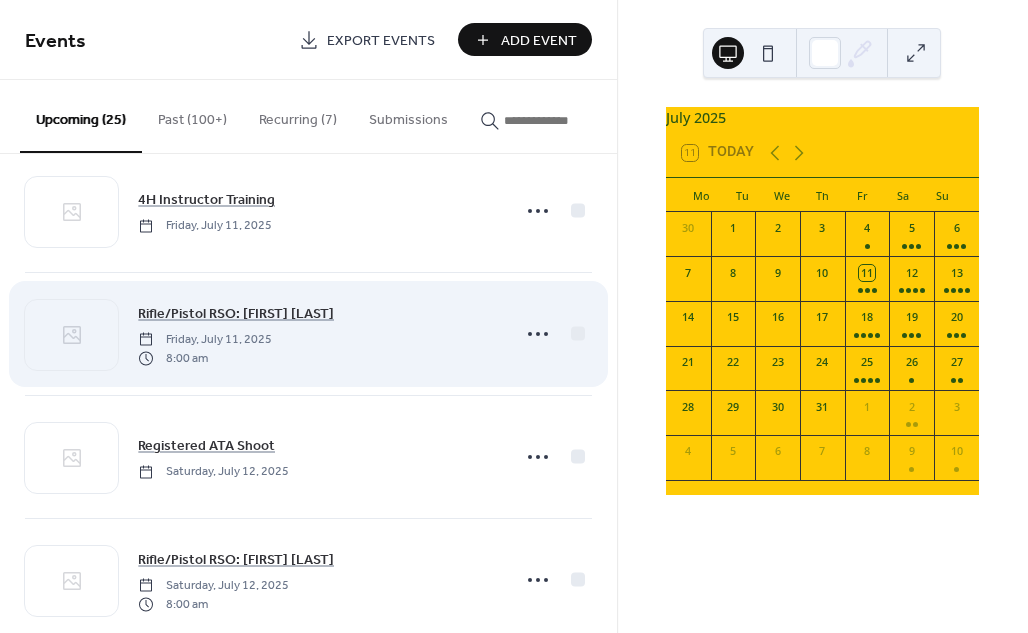 scroll, scrollTop: 35, scrollLeft: 0, axis: vertical 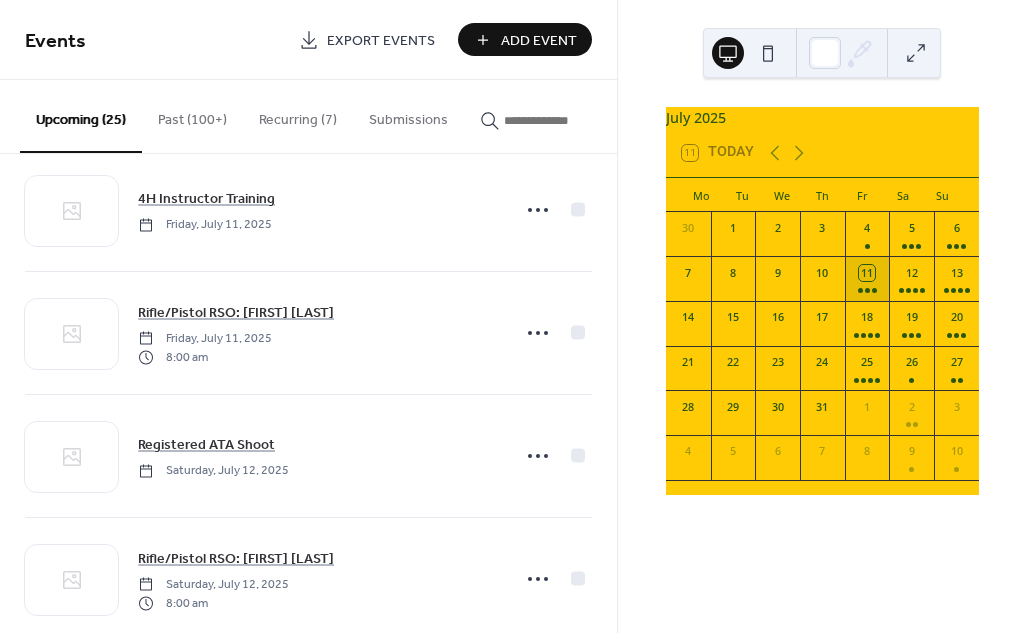 click on "11" at bounding box center (867, 278) 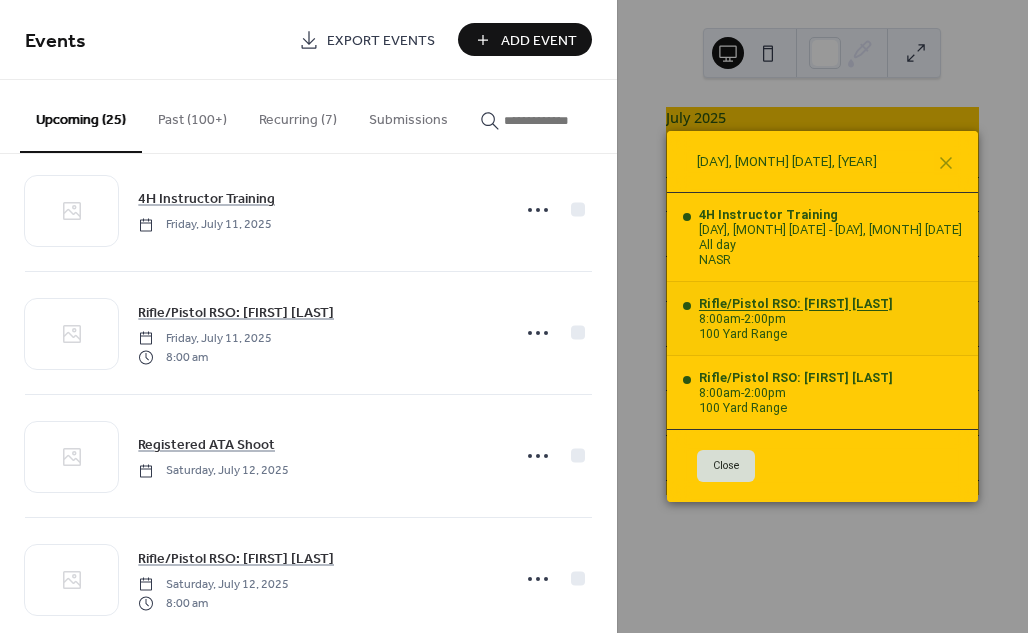 click on "Rifle/Pistol RSO:  [FIRST] [LAST]" at bounding box center (796, 303) 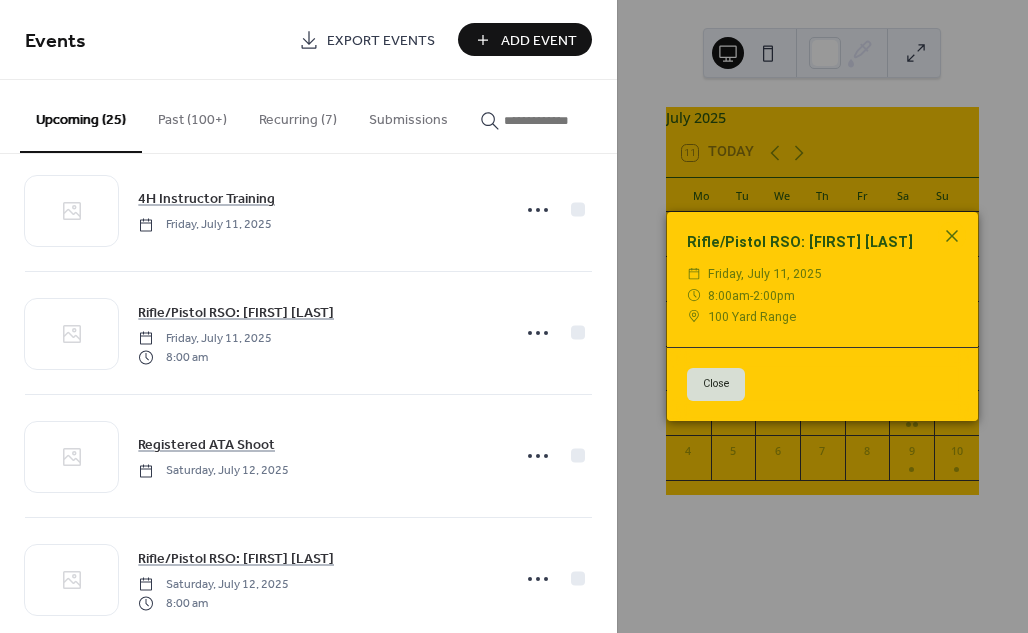 click on "Close" at bounding box center (716, 384) 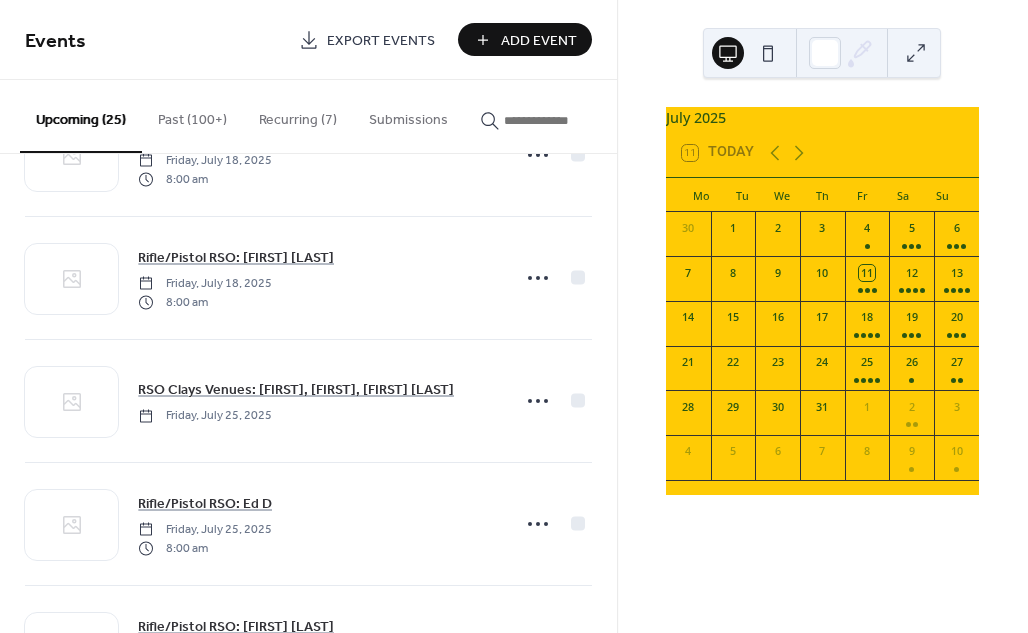 scroll, scrollTop: 1322, scrollLeft: 0, axis: vertical 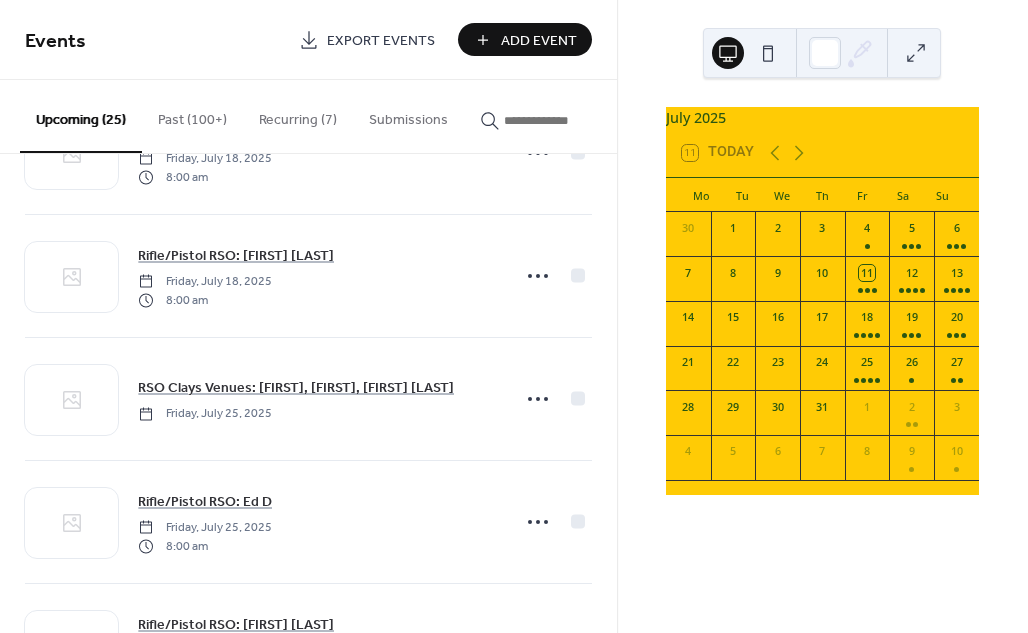 click on "Add Event" at bounding box center (539, 41) 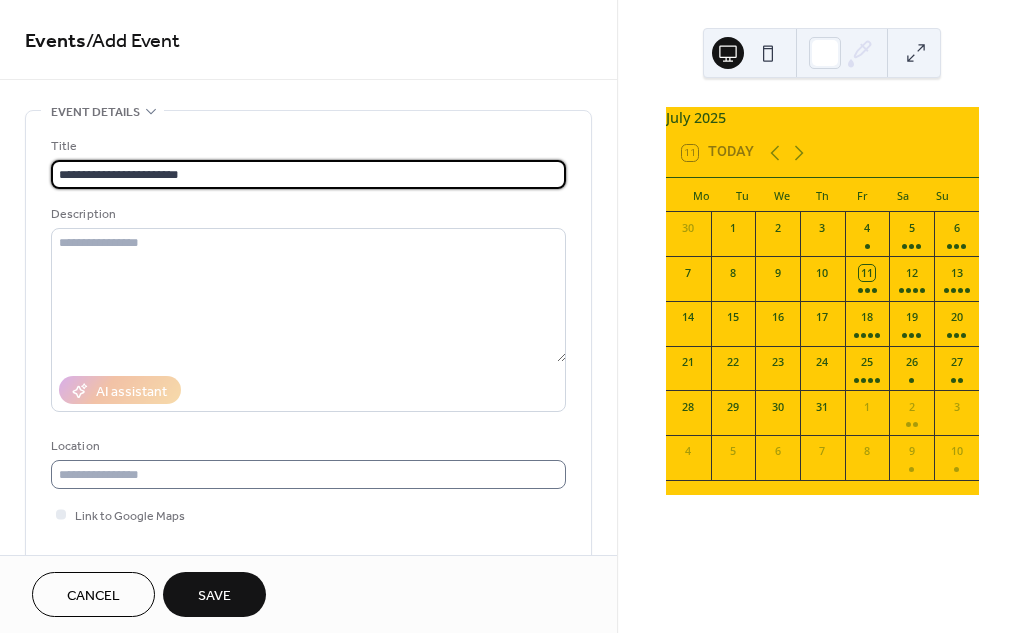 type on "**********" 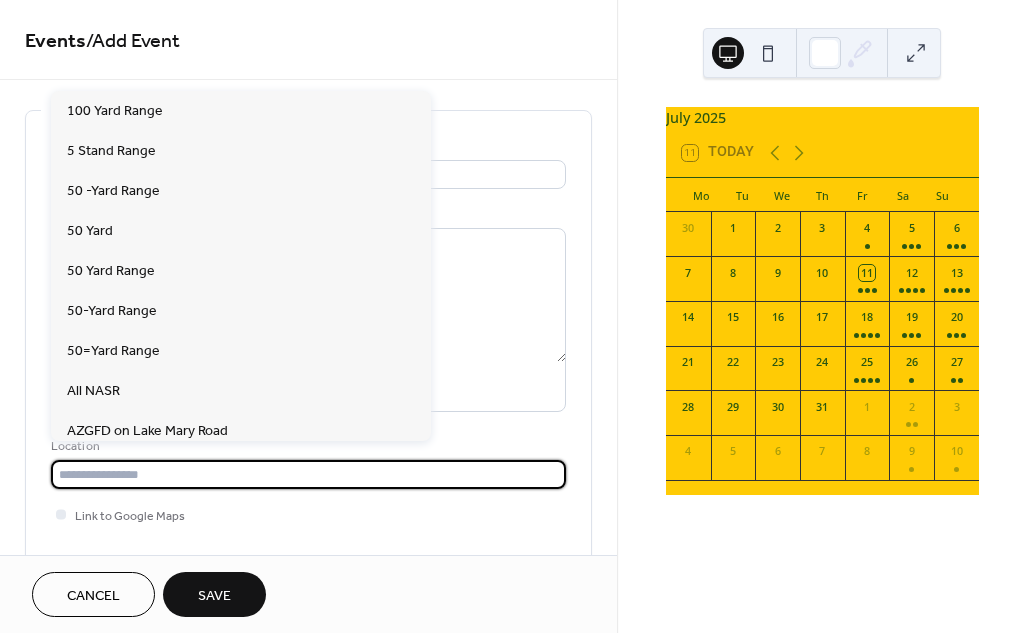 click at bounding box center (308, 474) 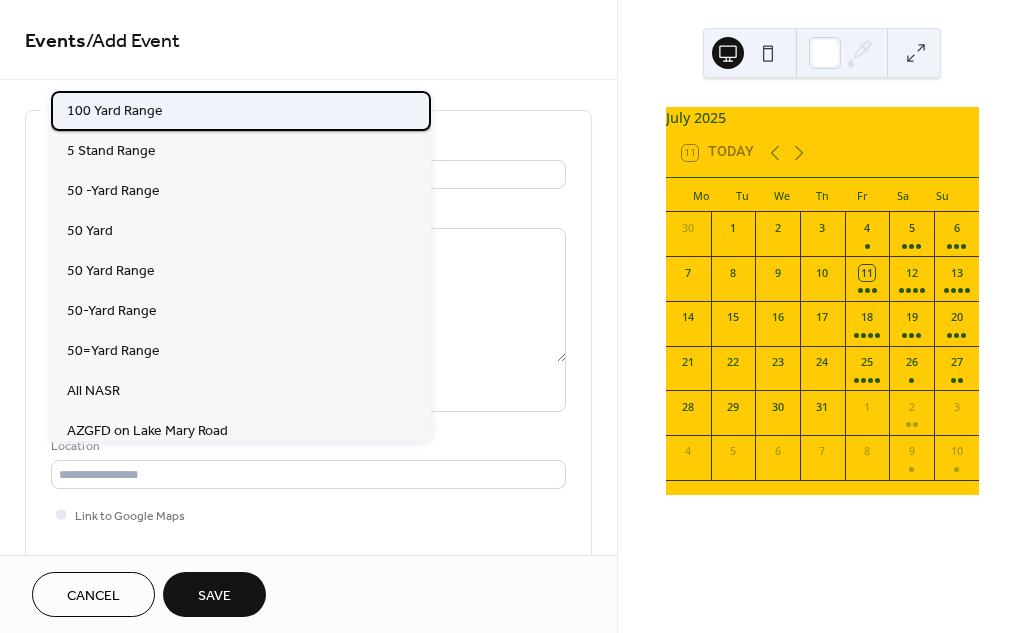 click on "100 Yard Range" at bounding box center (115, 110) 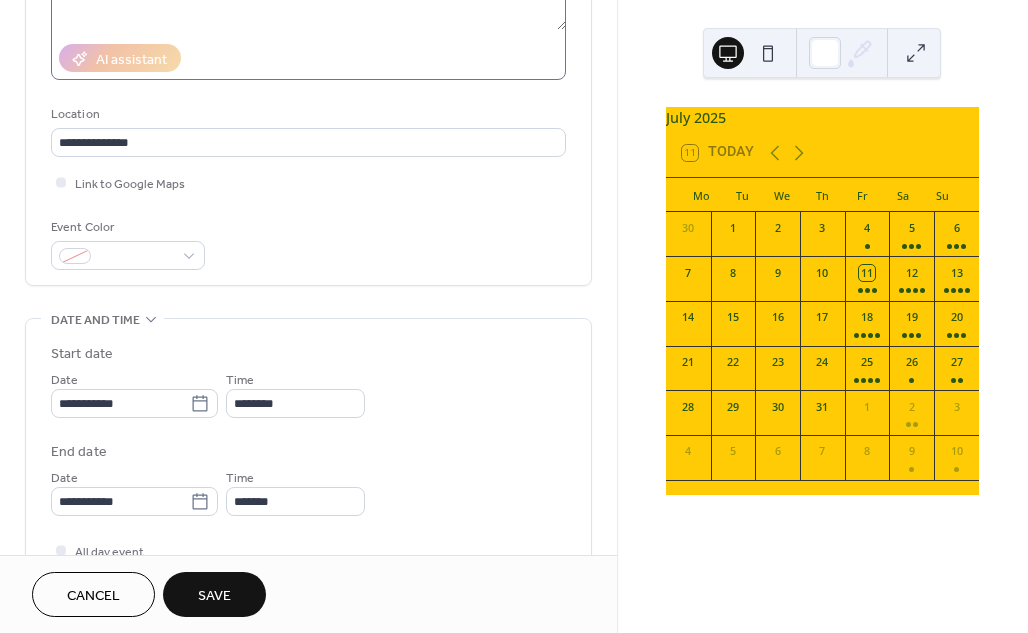 scroll, scrollTop: 352, scrollLeft: 0, axis: vertical 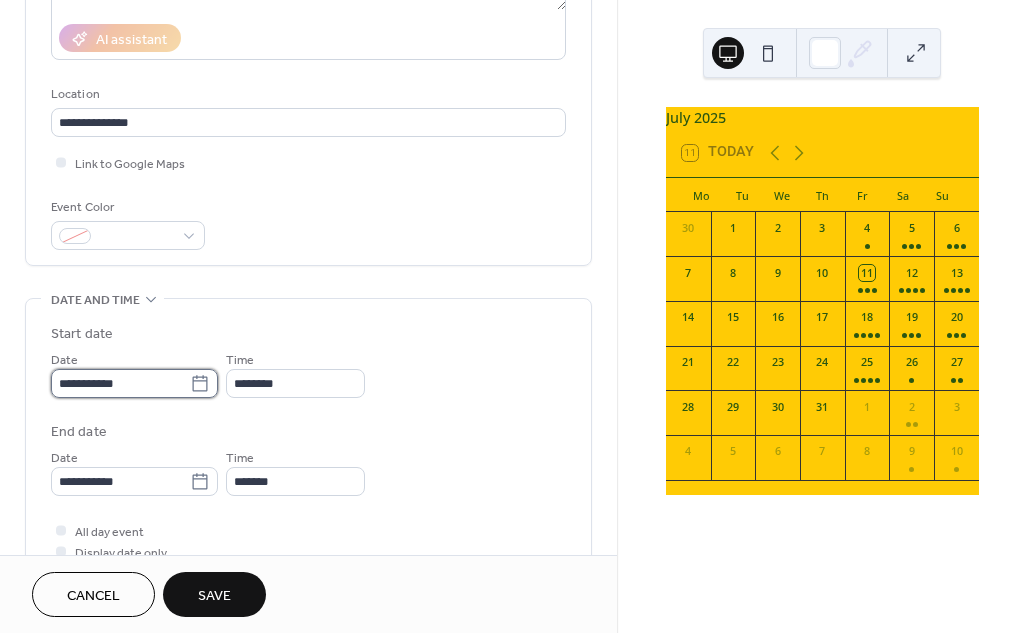 click on "**********" at bounding box center [120, 383] 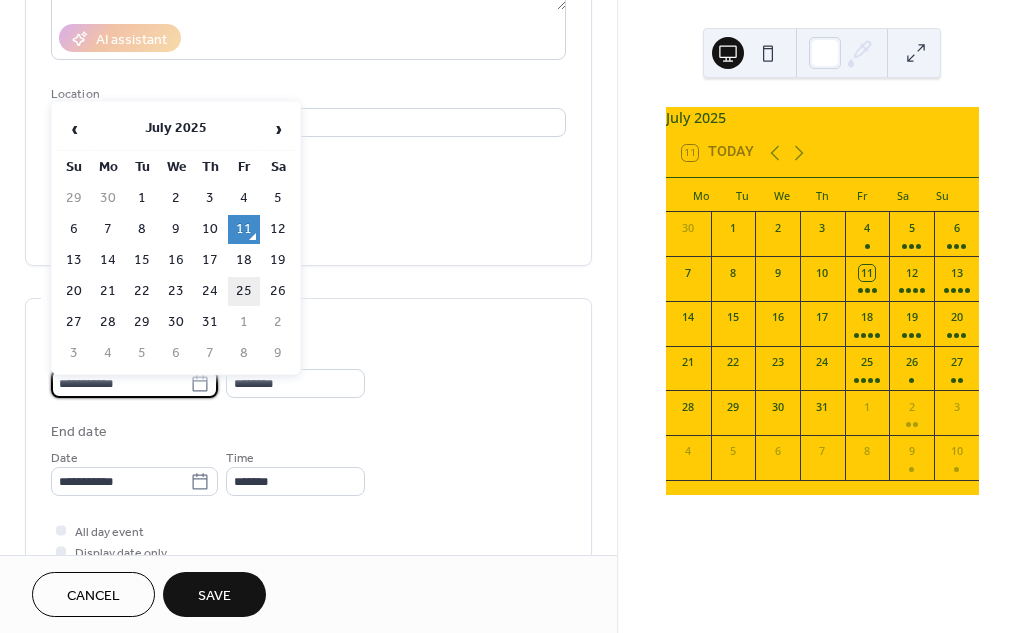 click on "25" at bounding box center (244, 291) 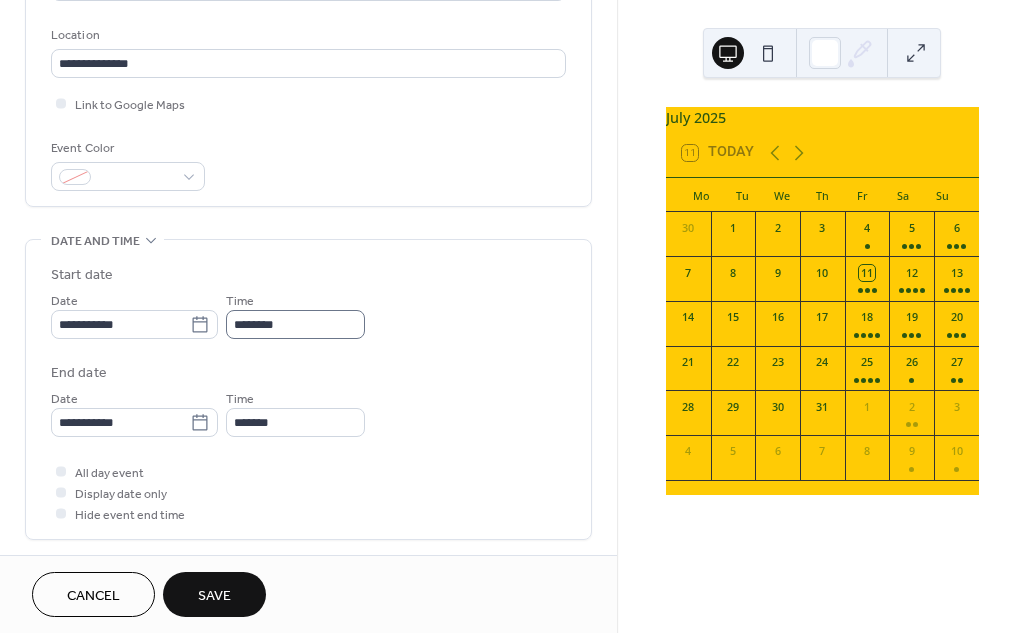 scroll, scrollTop: 417, scrollLeft: 0, axis: vertical 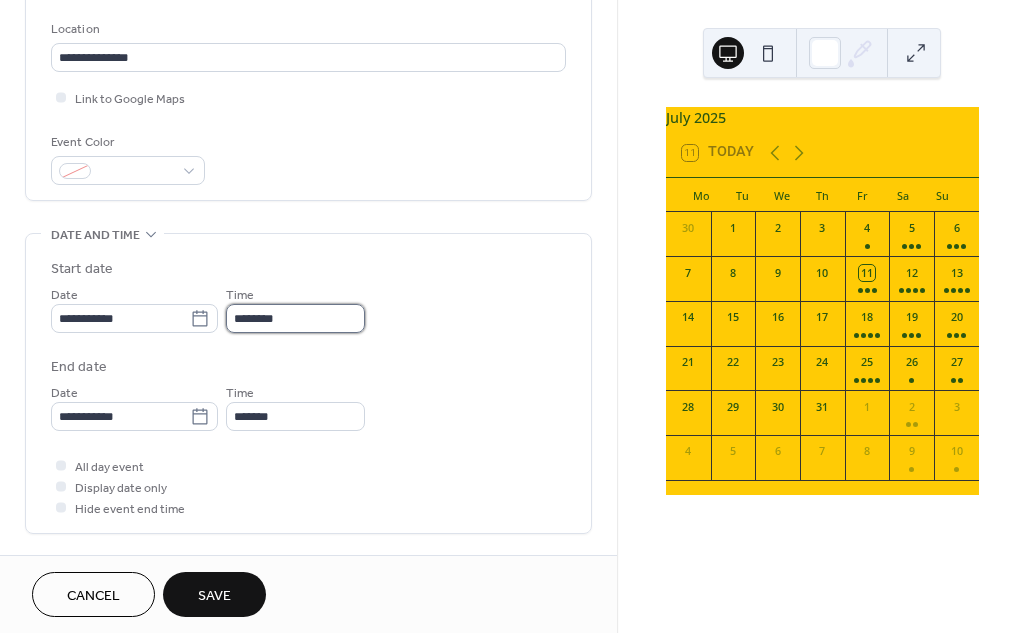 click on "********" at bounding box center [295, 318] 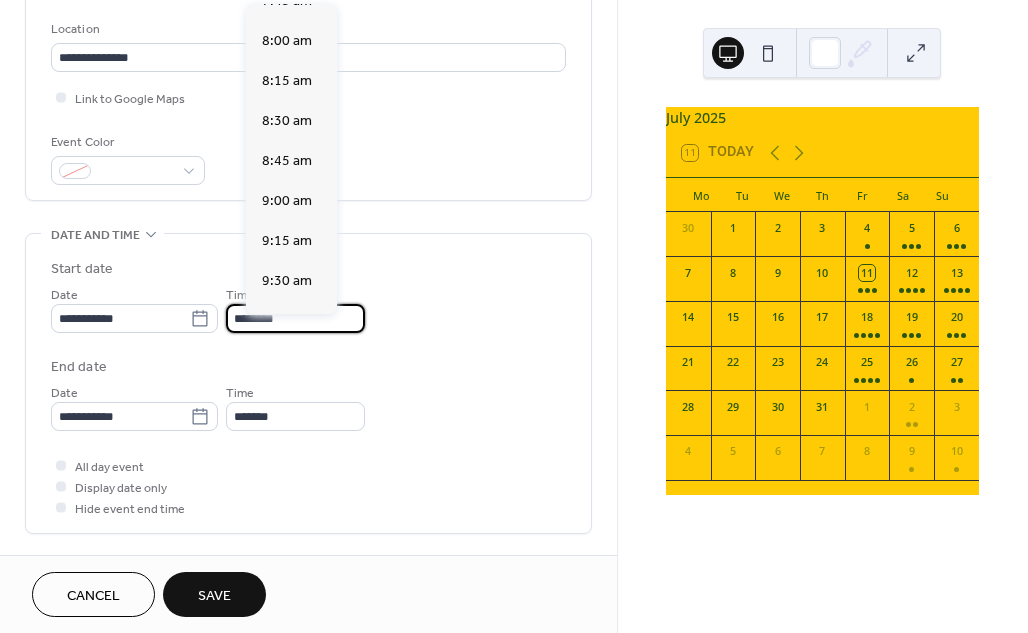 scroll, scrollTop: 1265, scrollLeft: 0, axis: vertical 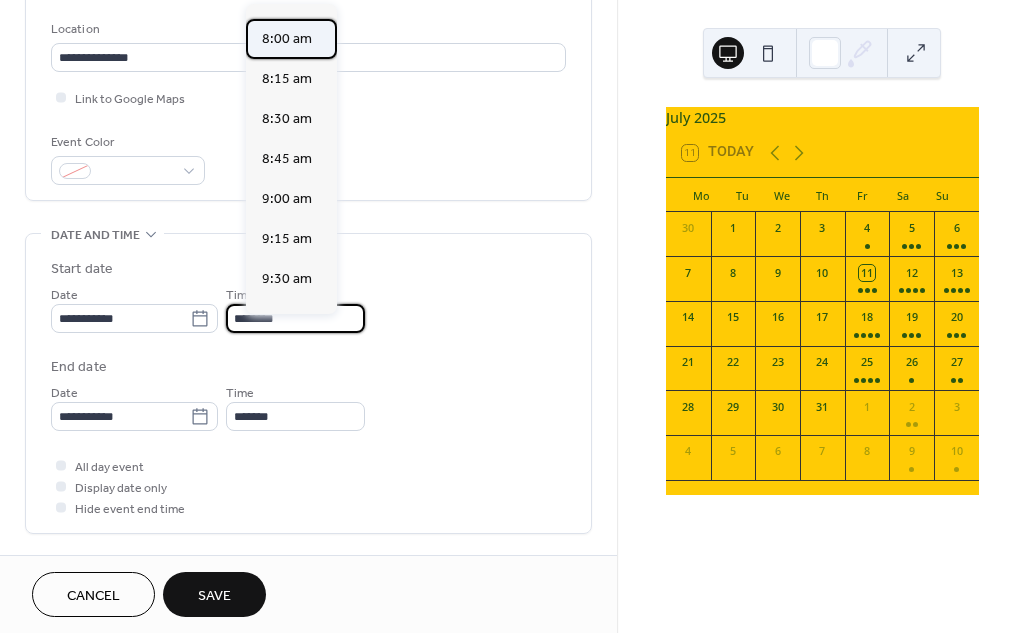 click on "8:00 am" at bounding box center [287, 39] 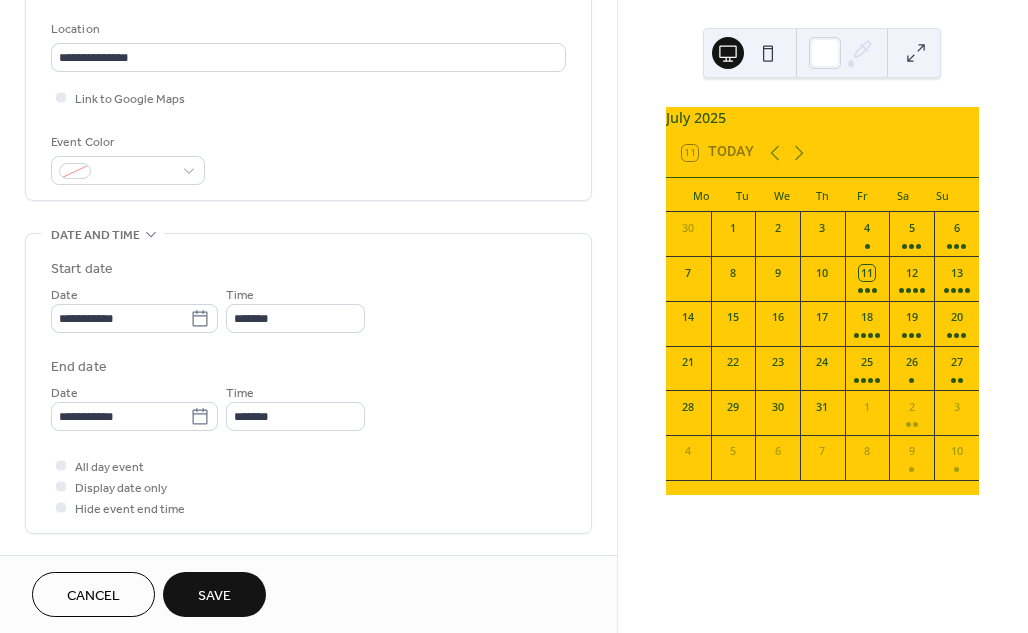type on "*******" 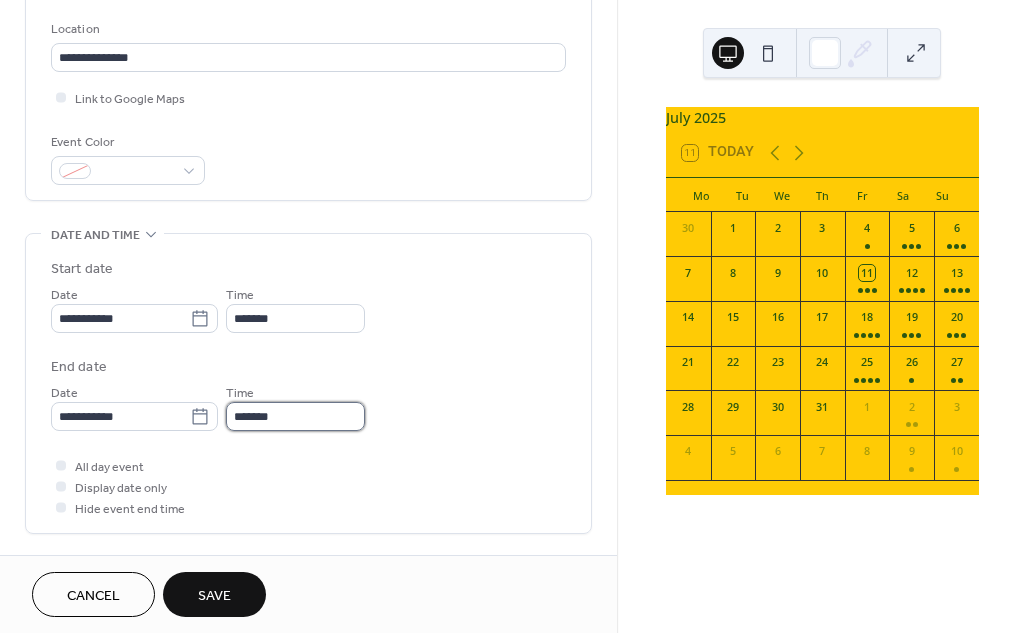click on "*******" at bounding box center [295, 416] 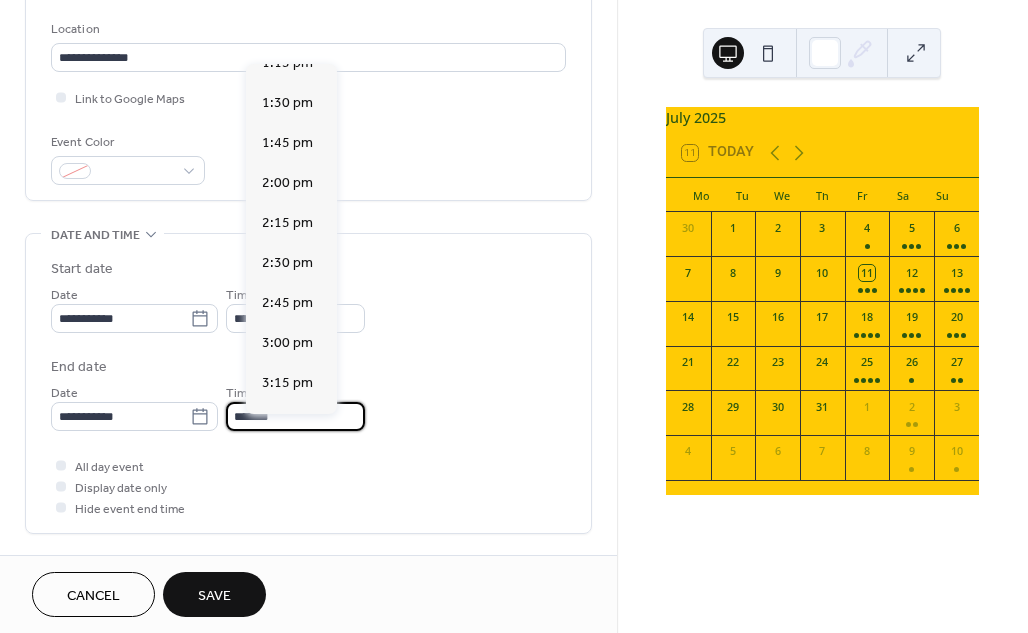 scroll, scrollTop: 840, scrollLeft: 0, axis: vertical 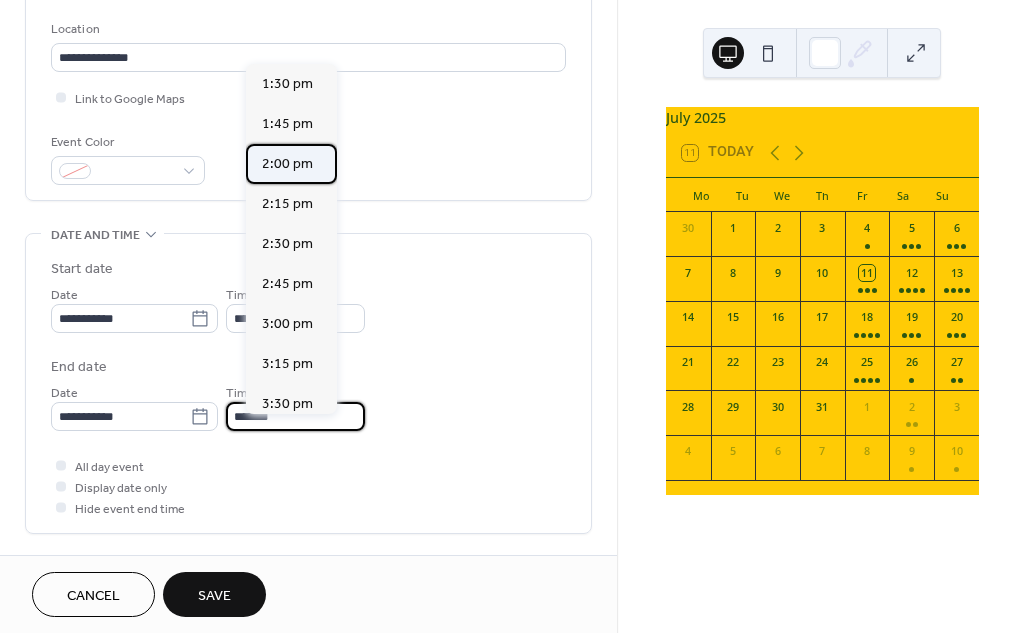 click on "2:00 pm" at bounding box center (287, 164) 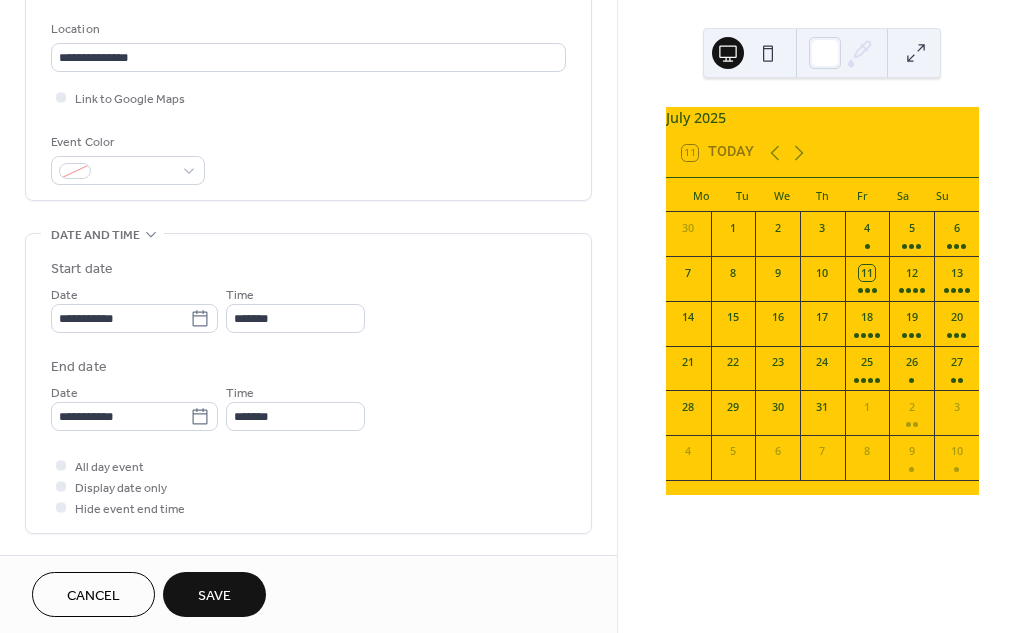 click on "Save" at bounding box center (214, 596) 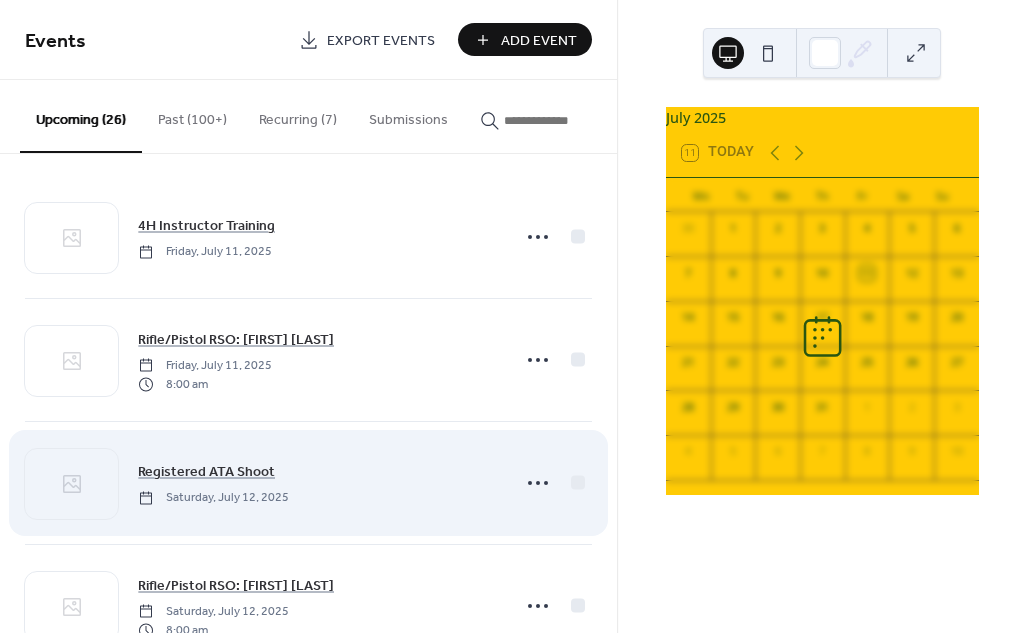 scroll, scrollTop: 6, scrollLeft: 0, axis: vertical 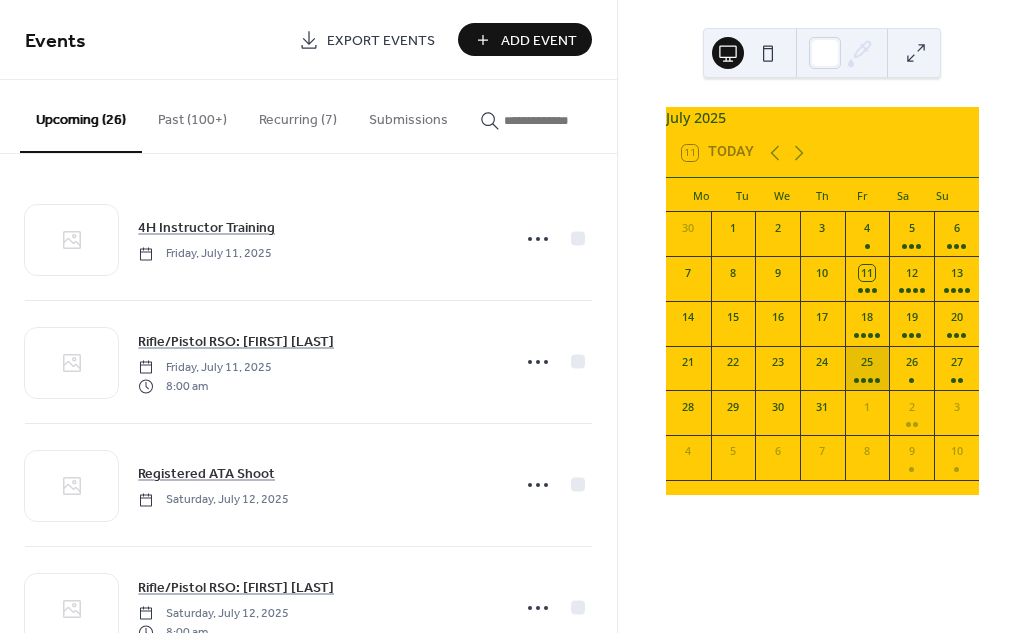 click on "25" at bounding box center (867, 368) 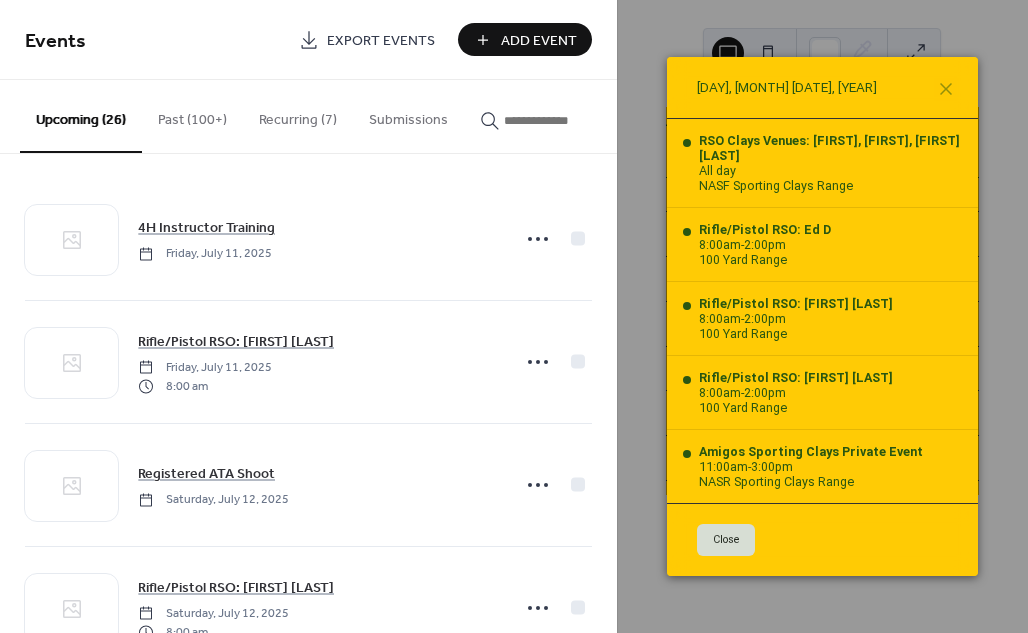 click on "Close" at bounding box center [726, 540] 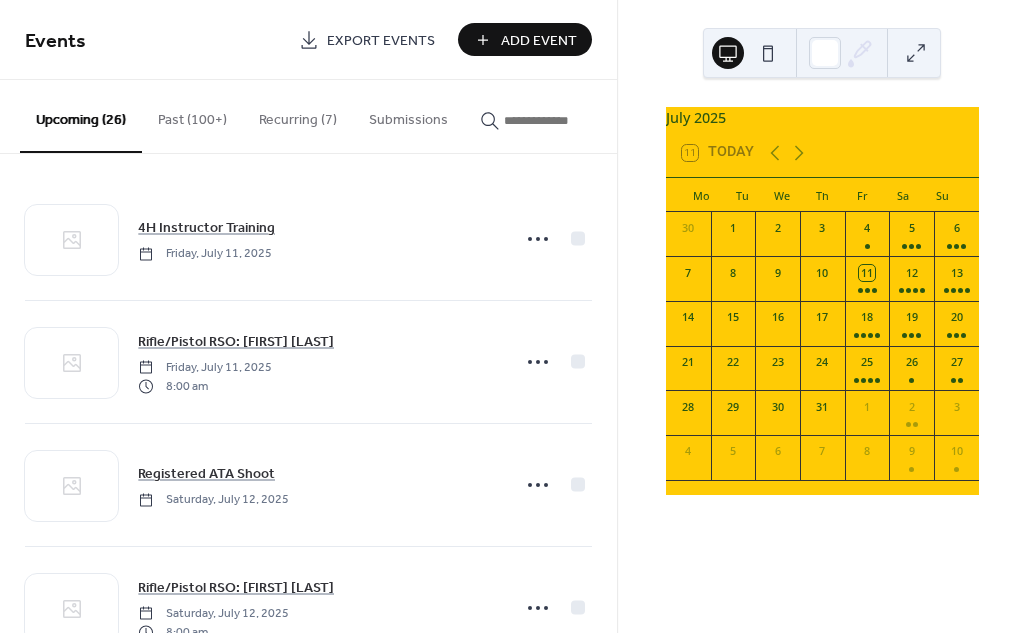 click on "Add Event" at bounding box center (539, 41) 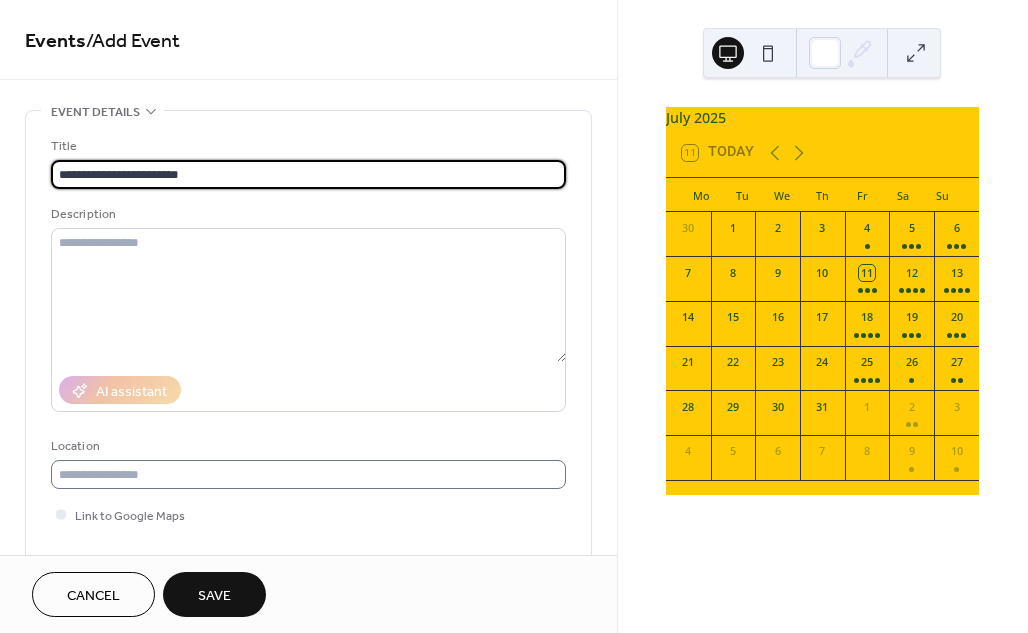 type on "**********" 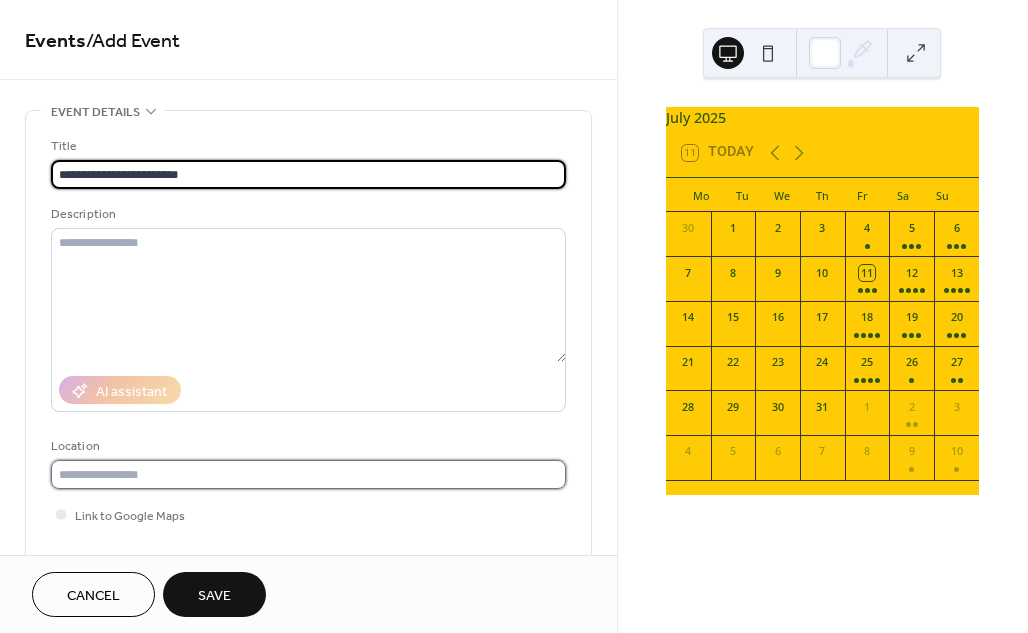 click at bounding box center (308, 474) 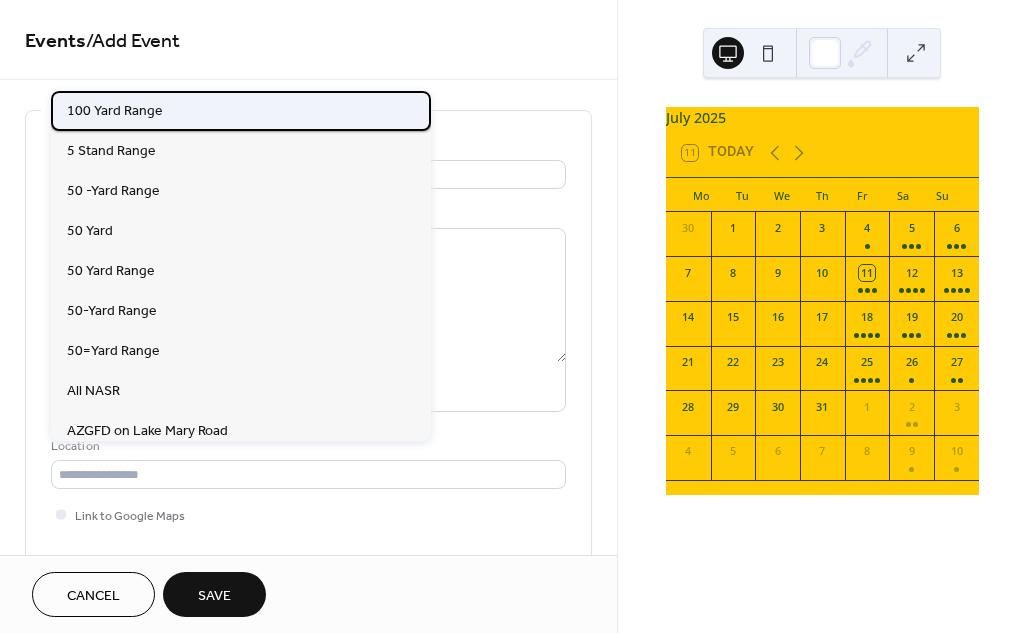 click on "100 Yard Range" at bounding box center (115, 110) 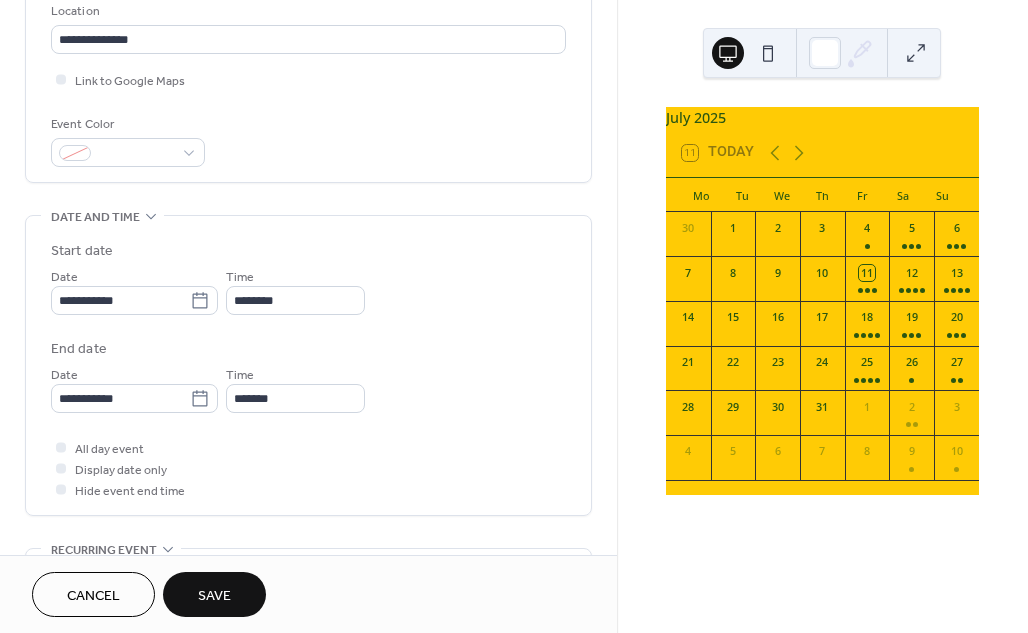 scroll, scrollTop: 451, scrollLeft: 0, axis: vertical 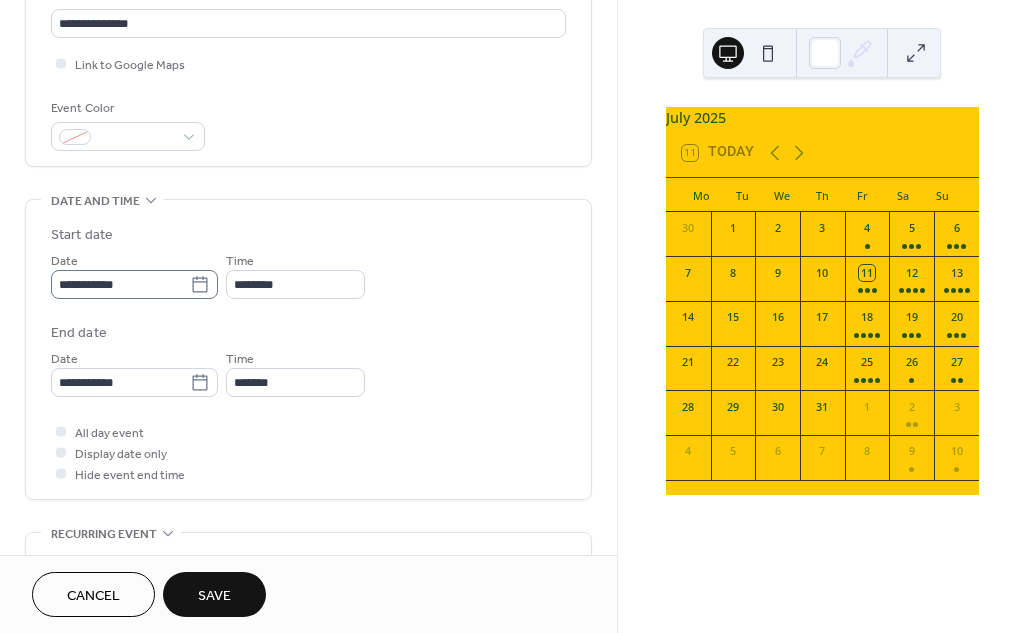 click 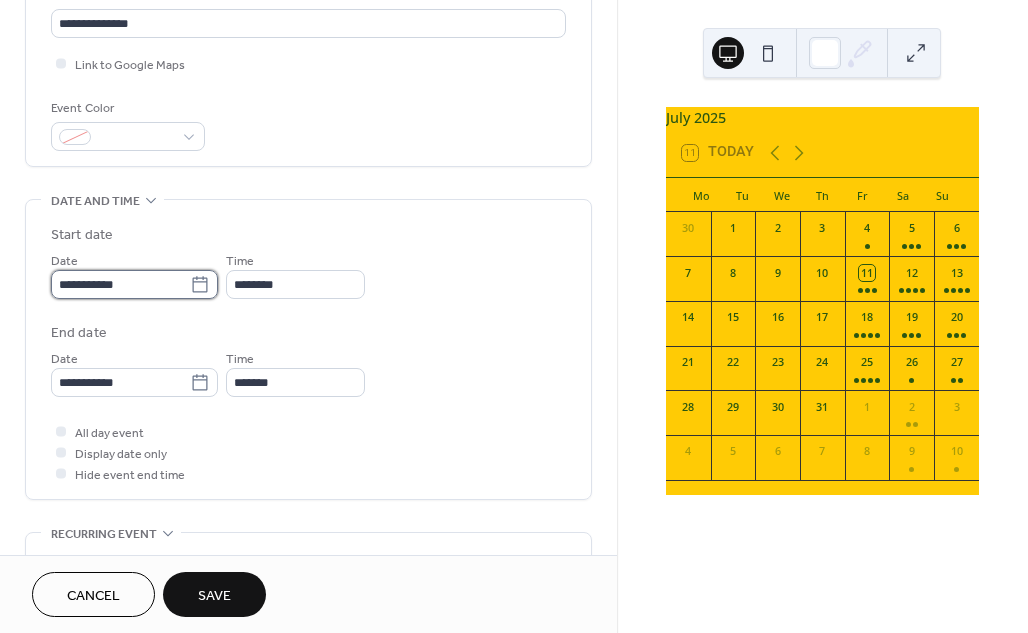 click on "**********" at bounding box center (120, 284) 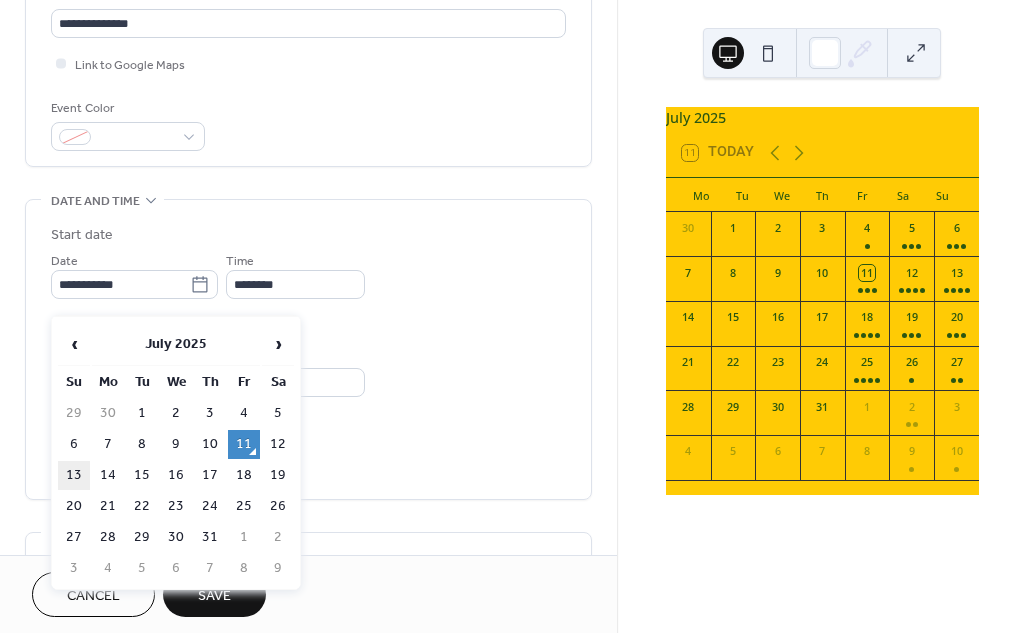 click on "13" at bounding box center (74, 475) 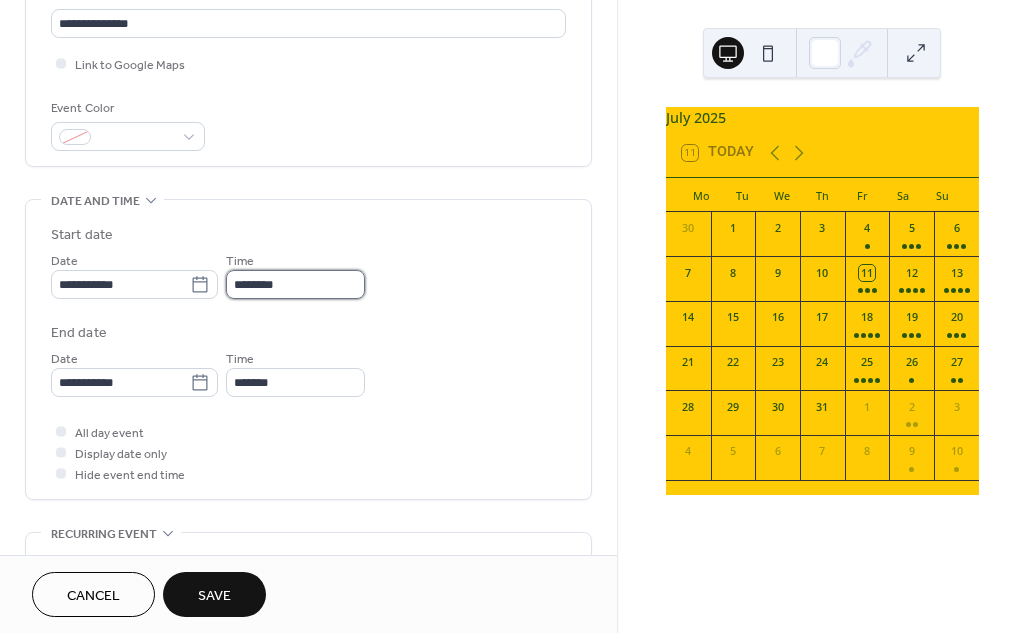 click on "********" at bounding box center (295, 284) 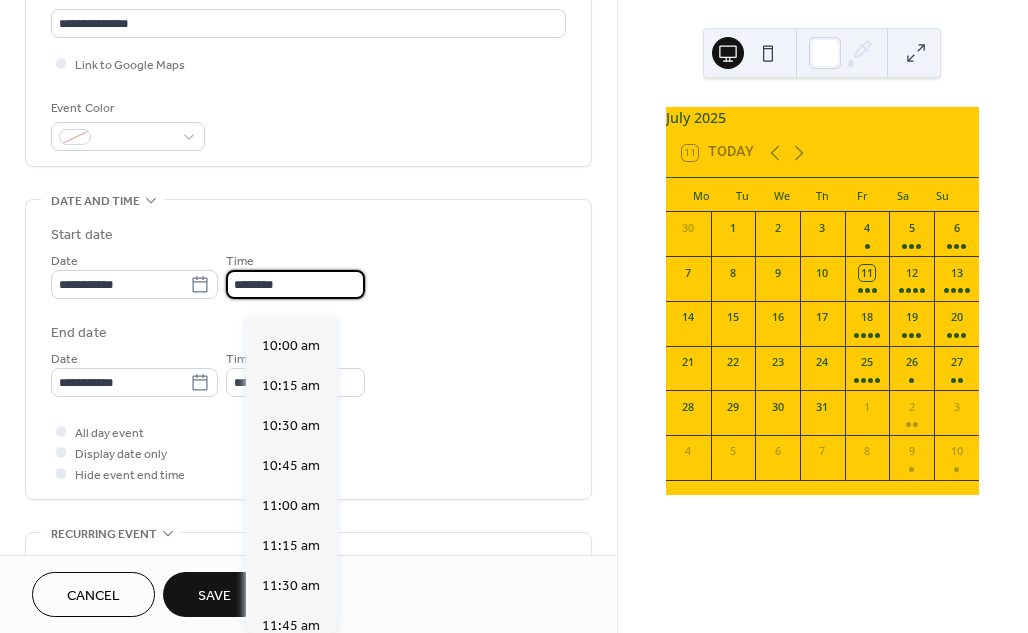 scroll, scrollTop: 1586, scrollLeft: 0, axis: vertical 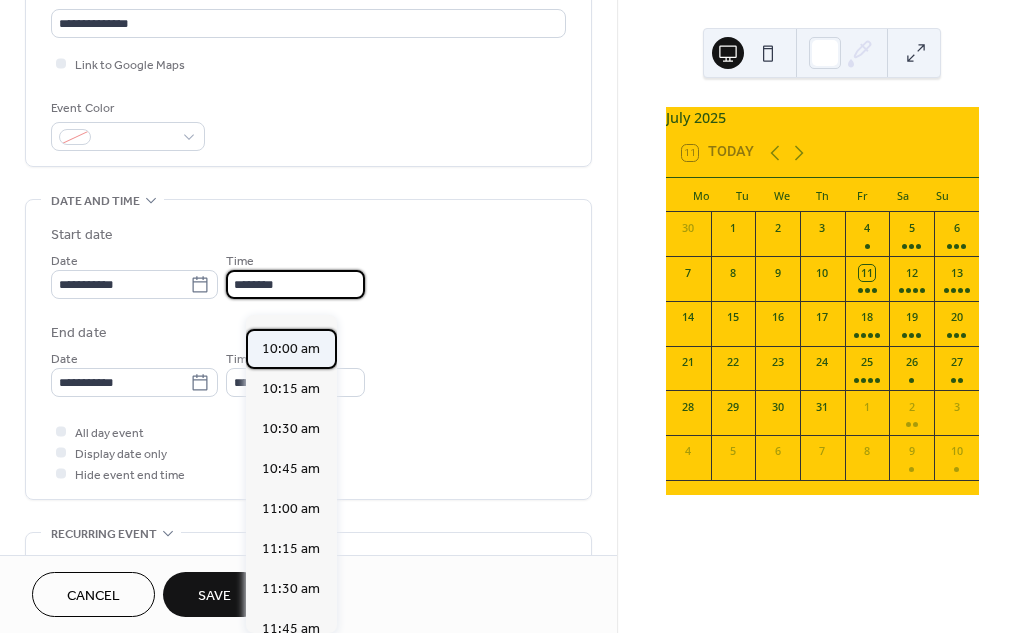 click on "10:00 am" at bounding box center (291, 349) 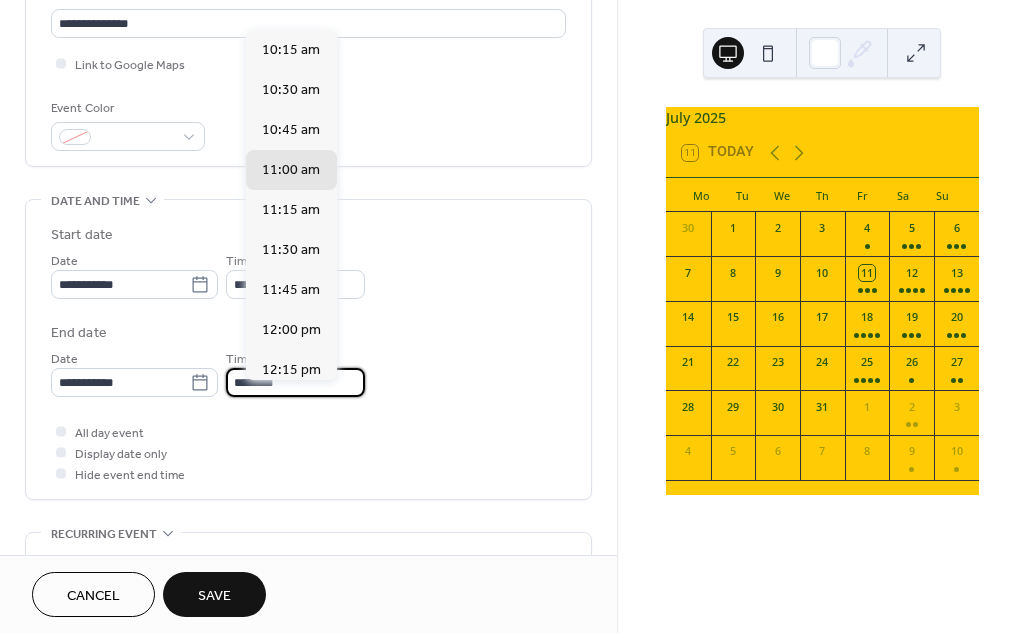 click on "********" at bounding box center [295, 382] 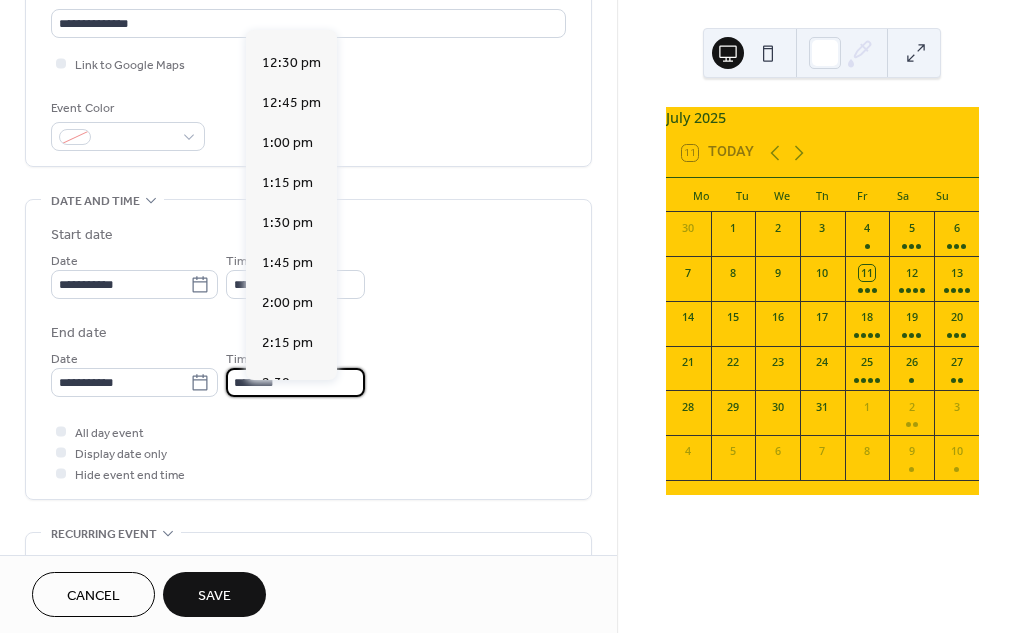 scroll, scrollTop: 358, scrollLeft: 0, axis: vertical 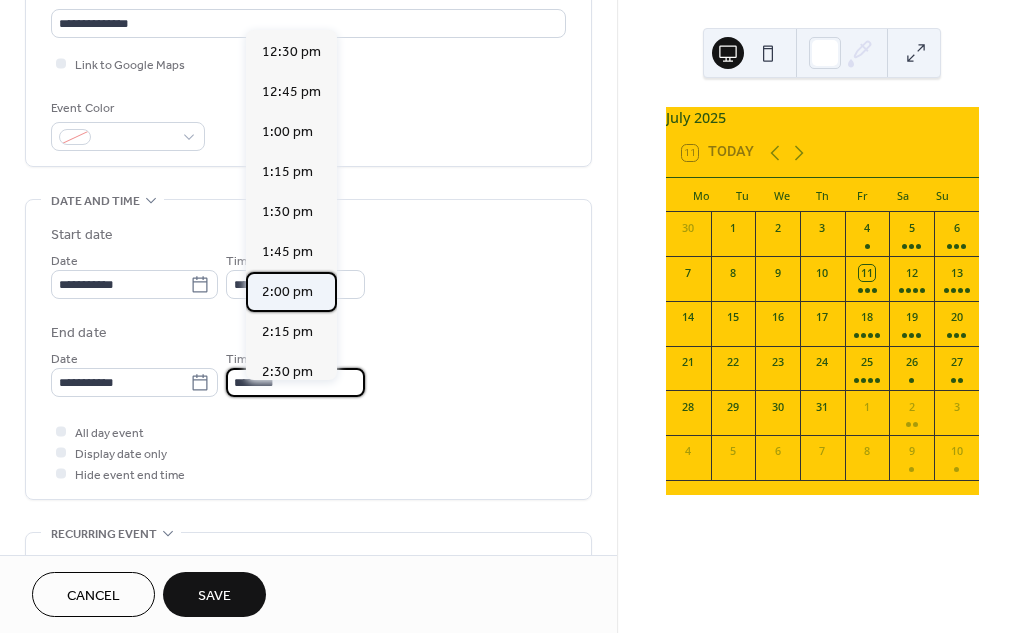 click on "2:00 pm" at bounding box center (287, 292) 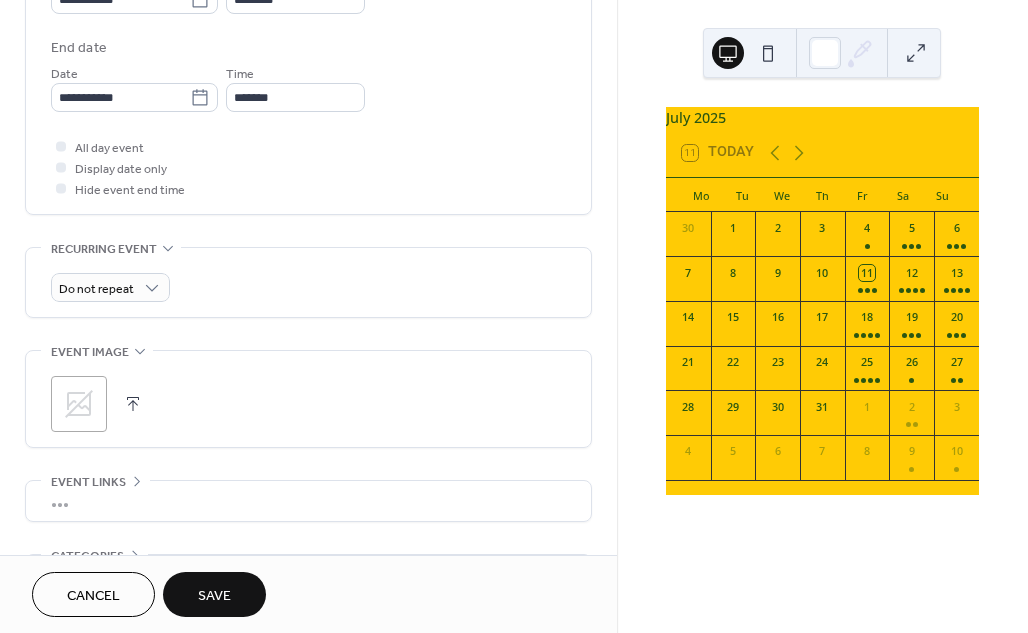 scroll, scrollTop: 737, scrollLeft: 0, axis: vertical 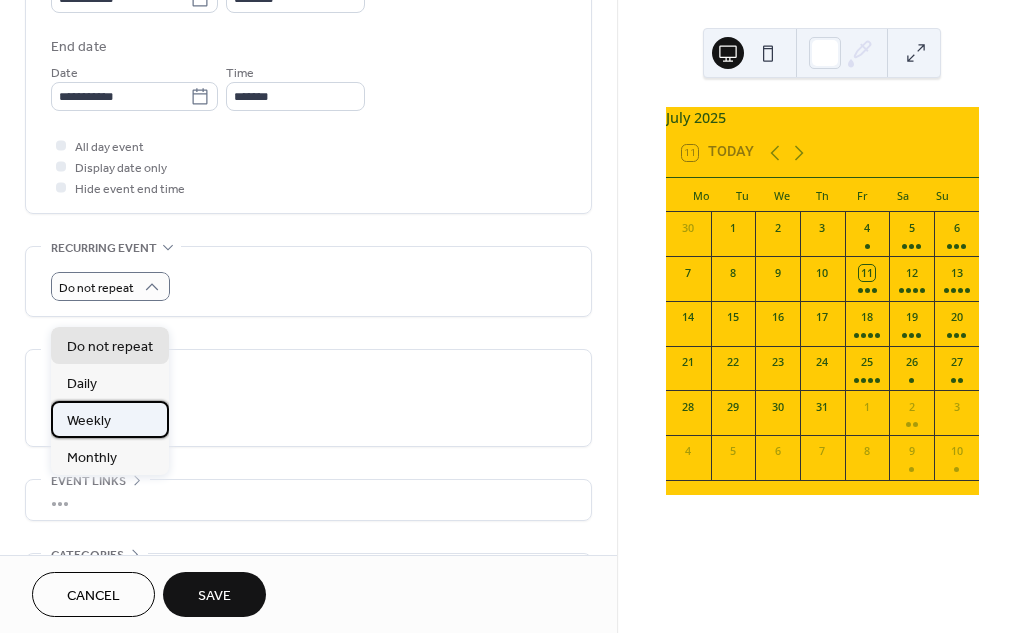 click on "Weekly" at bounding box center (110, 419) 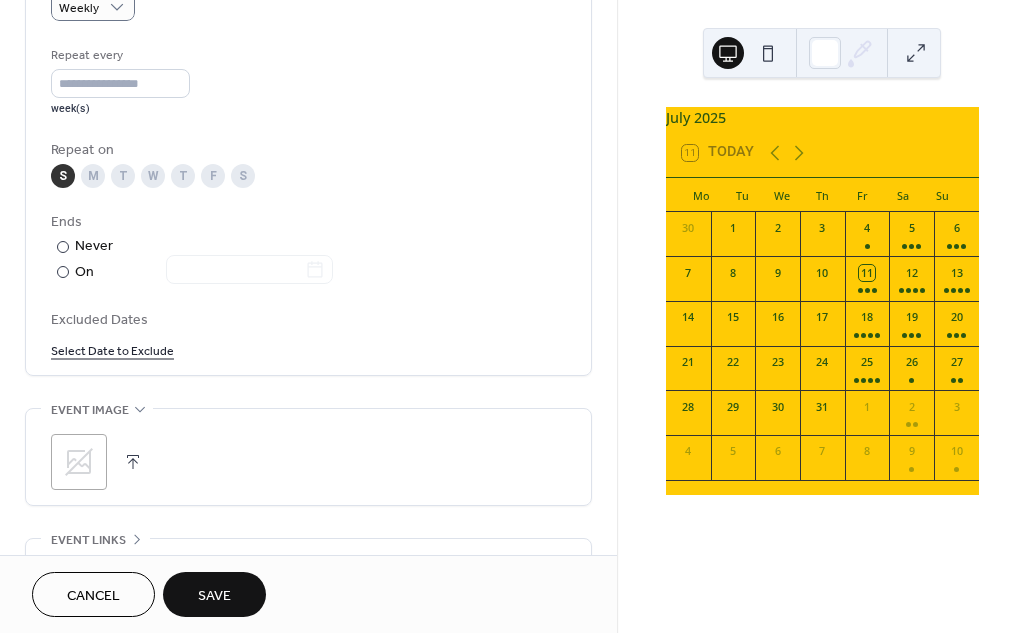 scroll, scrollTop: 1018, scrollLeft: 0, axis: vertical 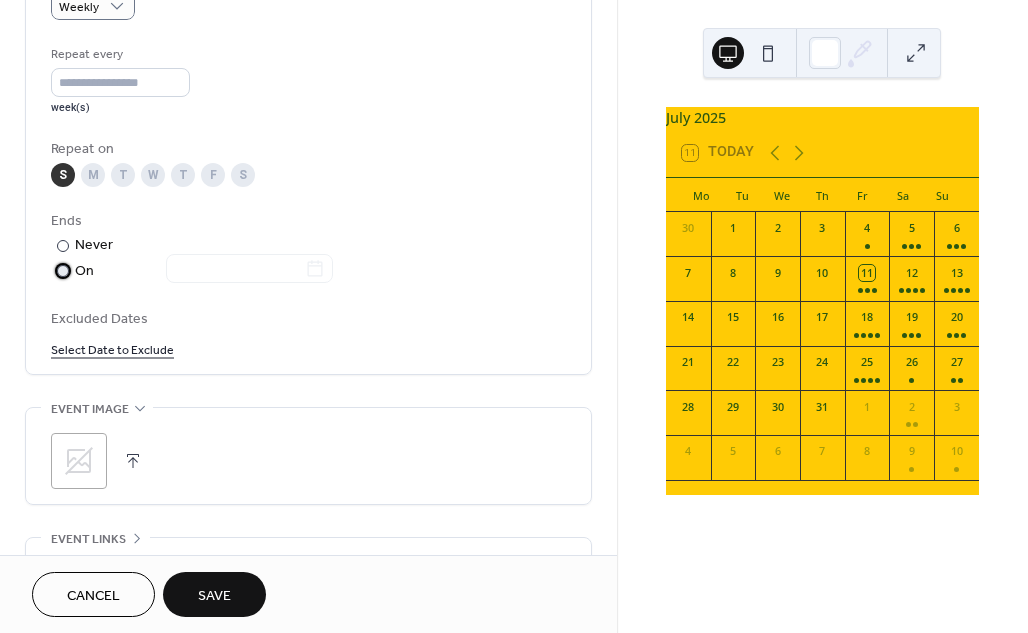 click at bounding box center [63, 271] 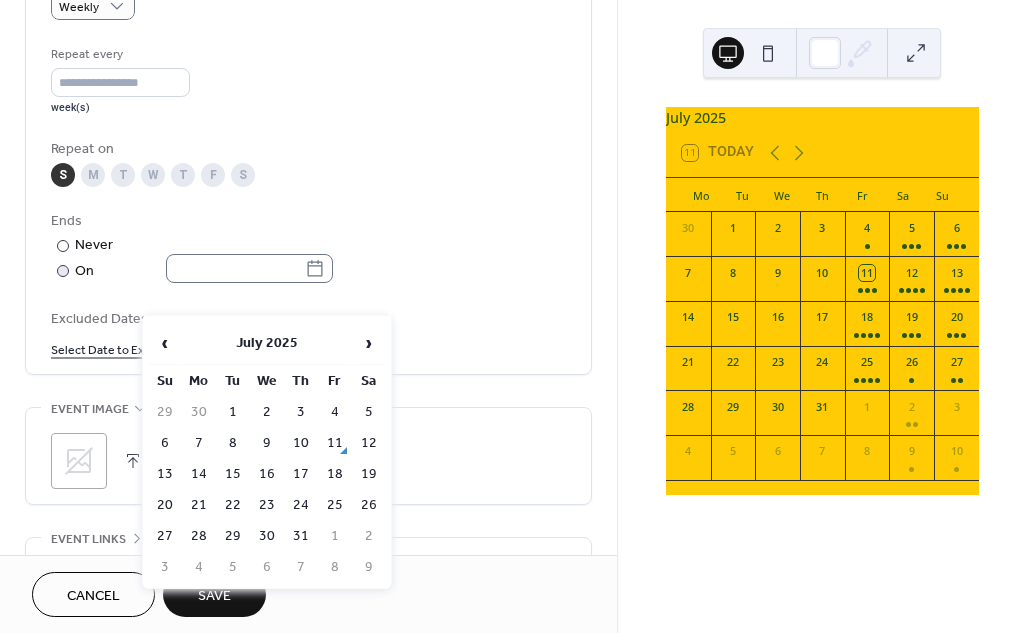 click 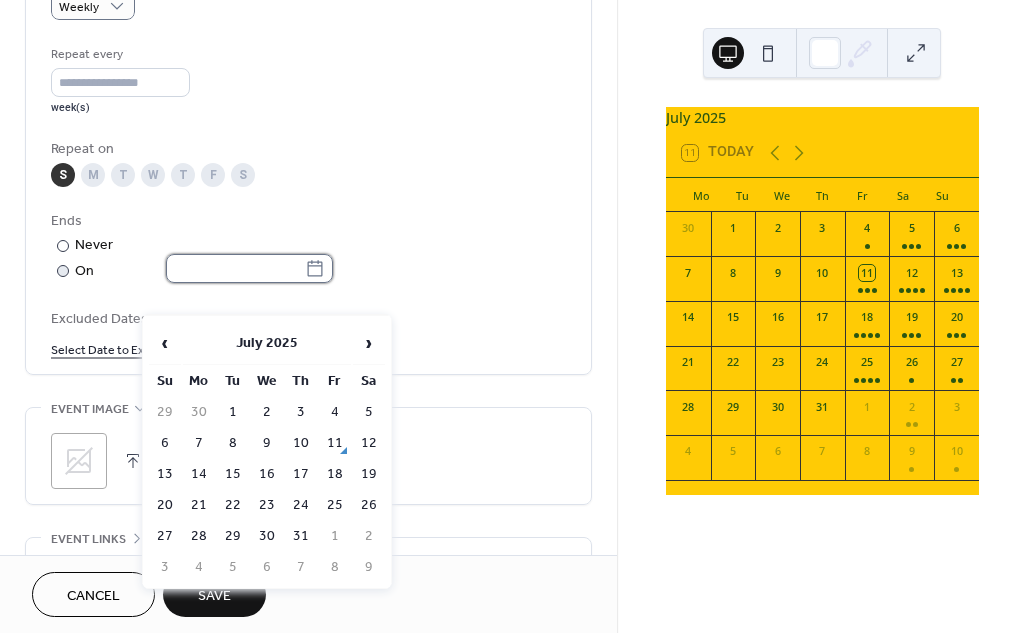 click at bounding box center (235, 268) 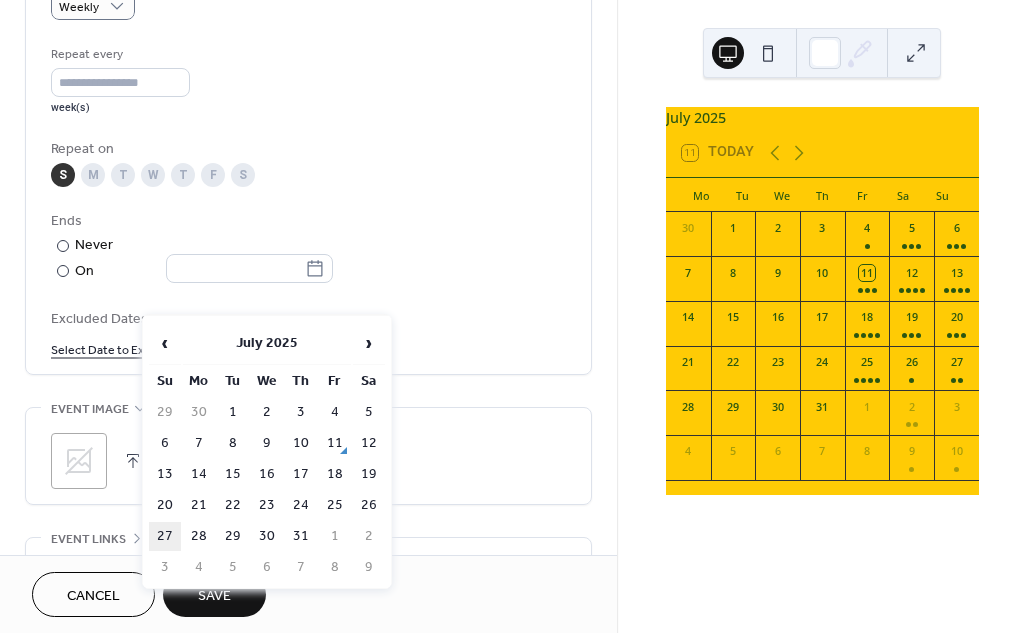 click on "27" at bounding box center [165, 536] 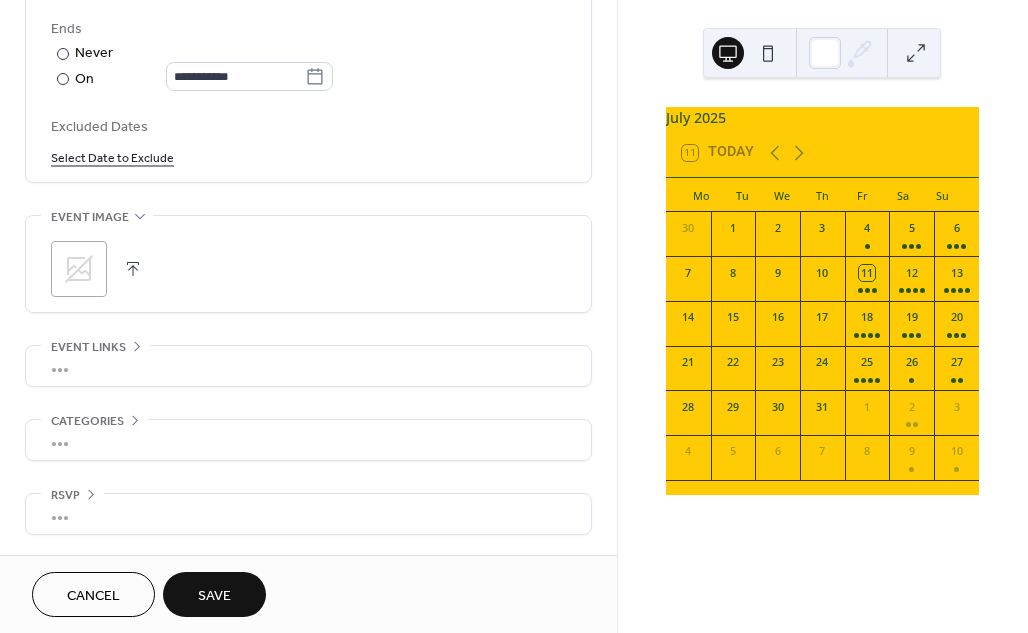 scroll, scrollTop: 1247, scrollLeft: 0, axis: vertical 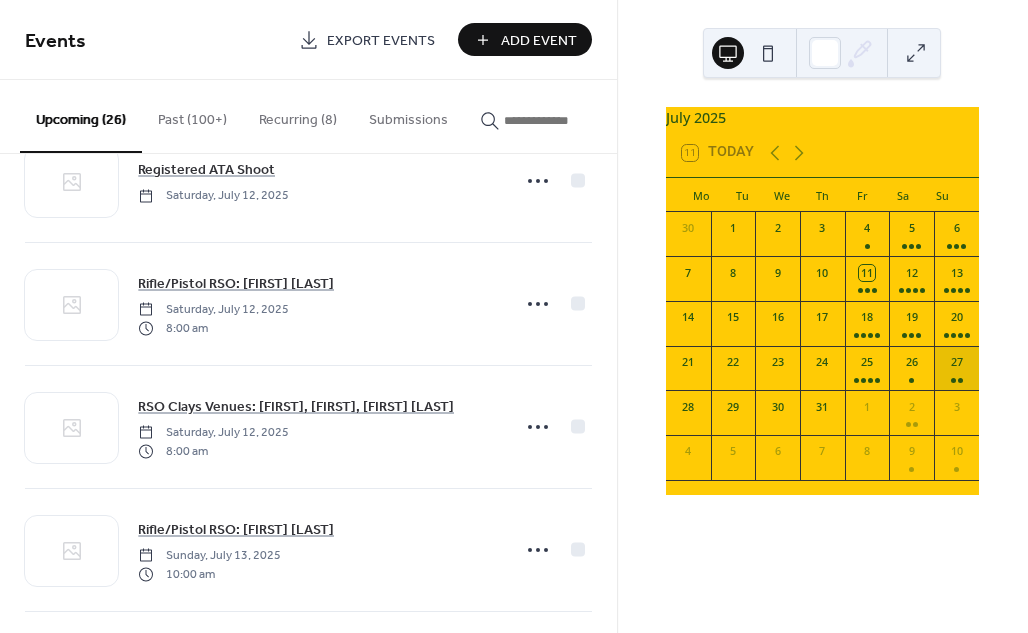 click on "27" at bounding box center (956, 368) 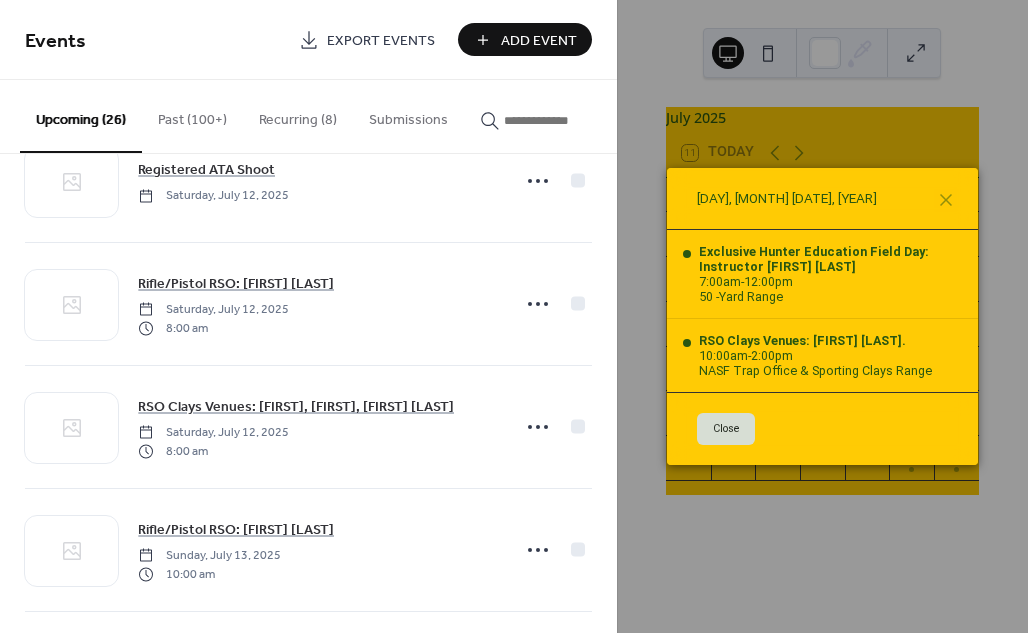 click on "Close" at bounding box center (726, 429) 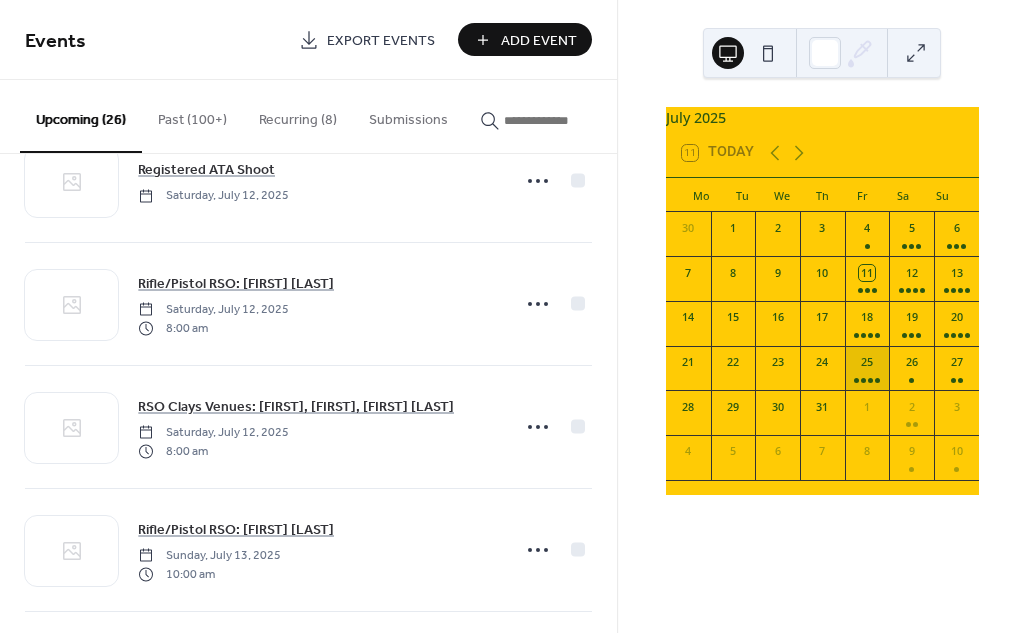 click on "25" at bounding box center (867, 368) 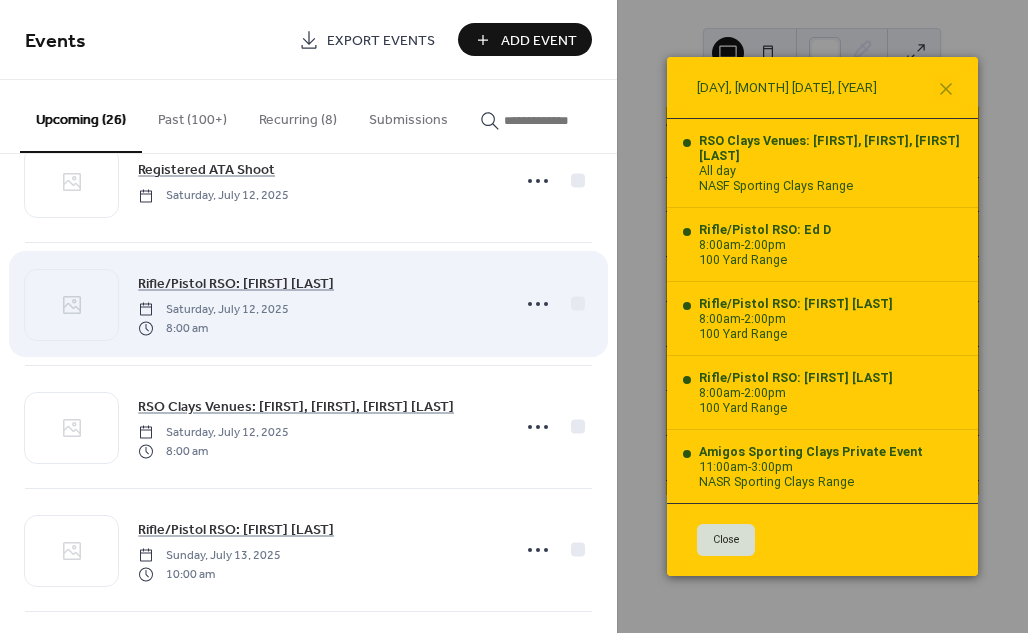 click on "Rifle/Pistol RSO:  [FIRST] [LAST] Saturday, July 12, 2025 8:00 am" at bounding box center [317, 304] 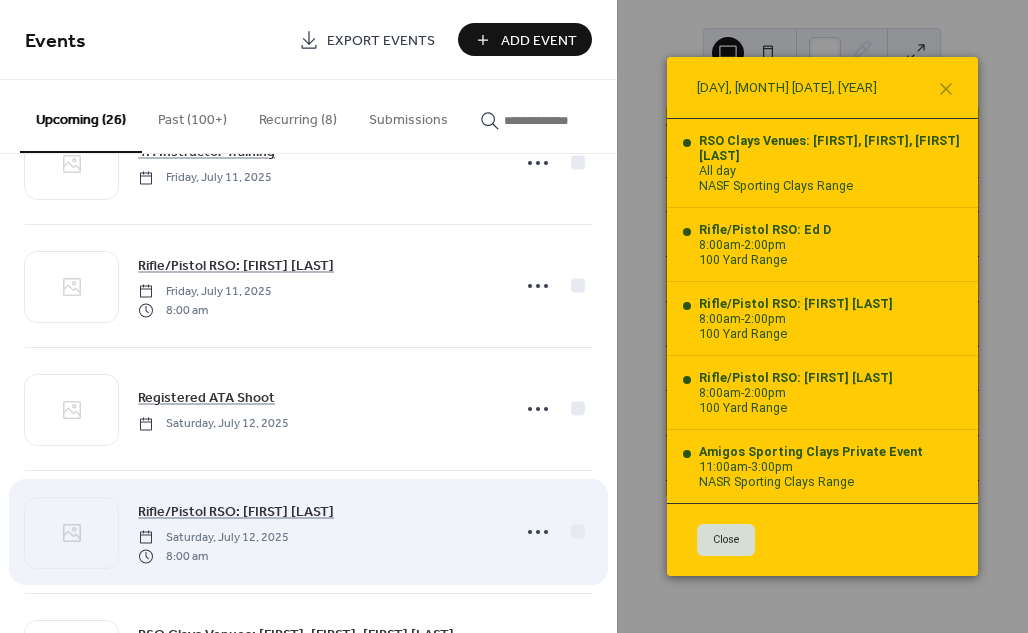 scroll, scrollTop: 0, scrollLeft: 0, axis: both 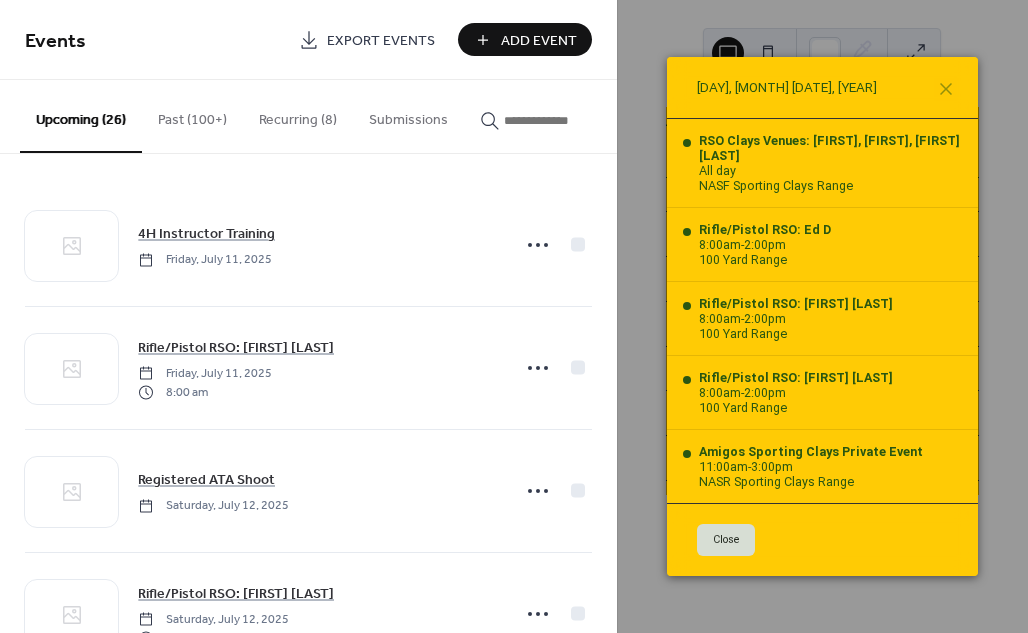 click on "Close" at bounding box center [726, 540] 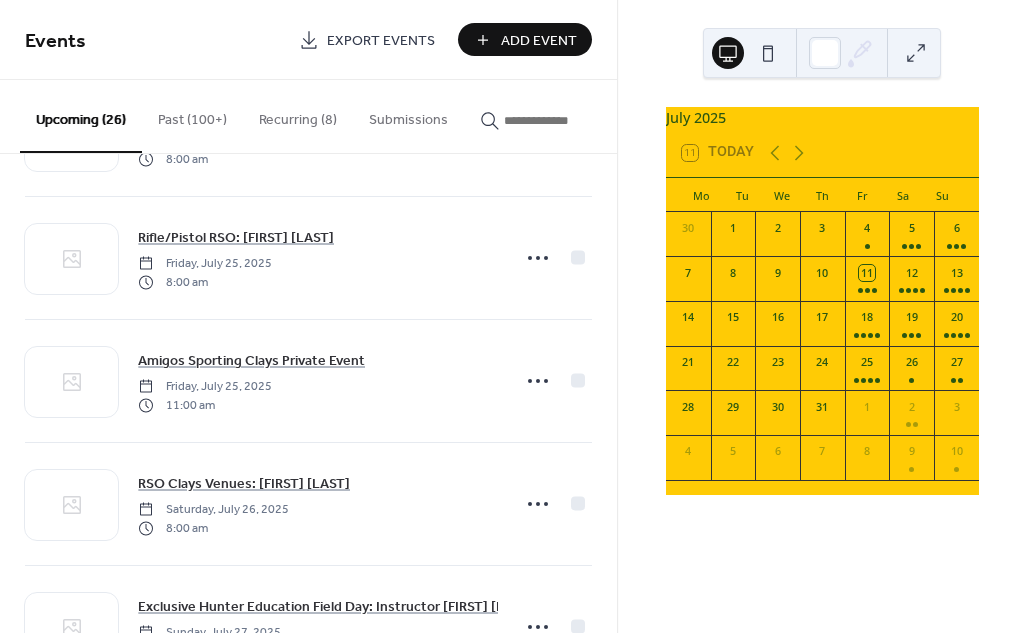 scroll, scrollTop: 1838, scrollLeft: 0, axis: vertical 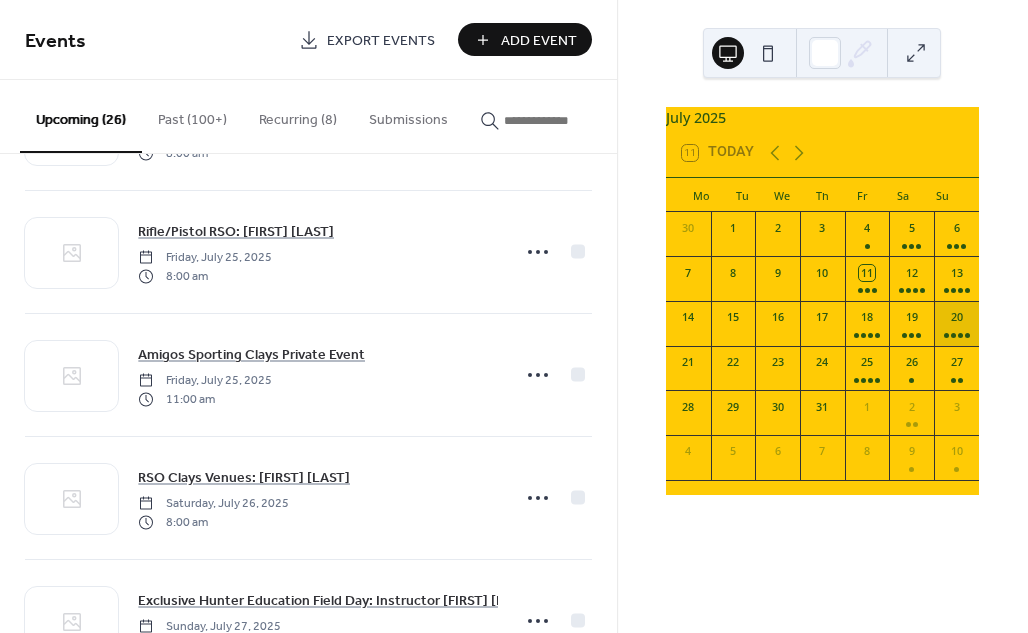 click on "20" at bounding box center (956, 323) 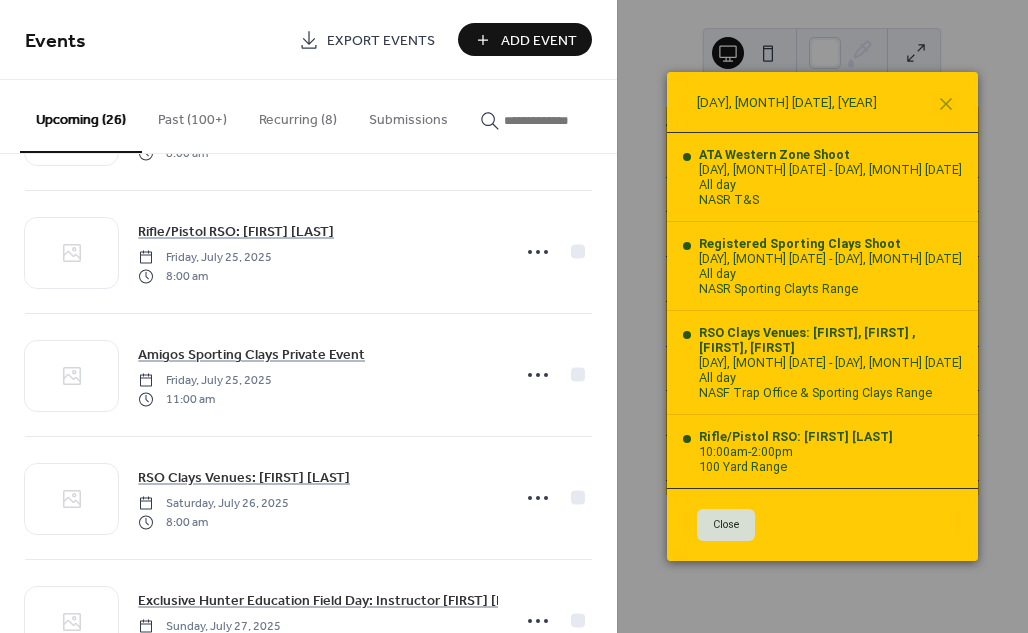 click on "Close" at bounding box center (726, 525) 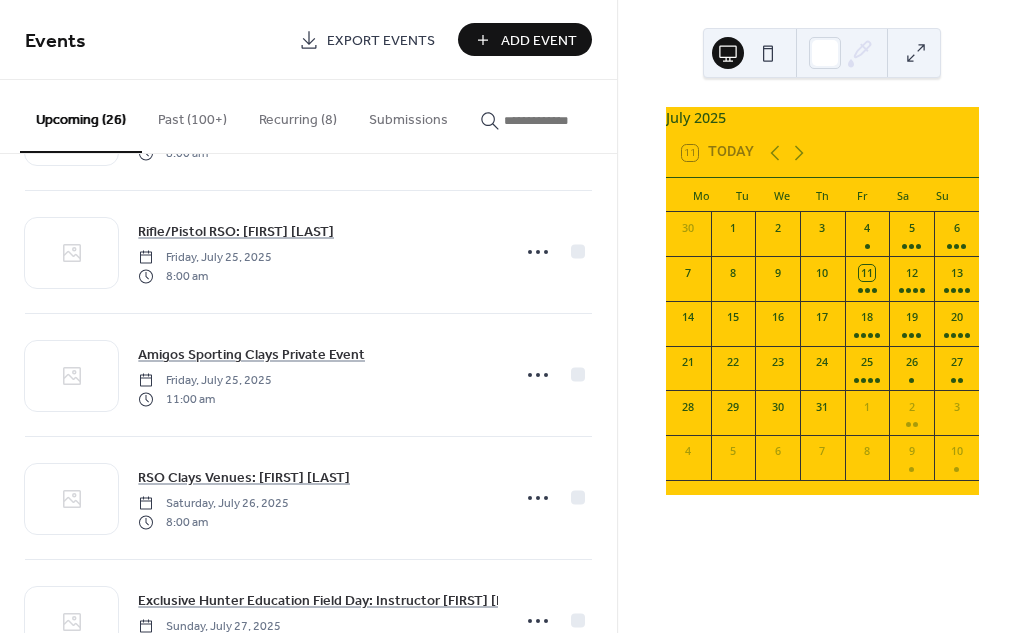 click on "Add Event" at bounding box center [539, 41] 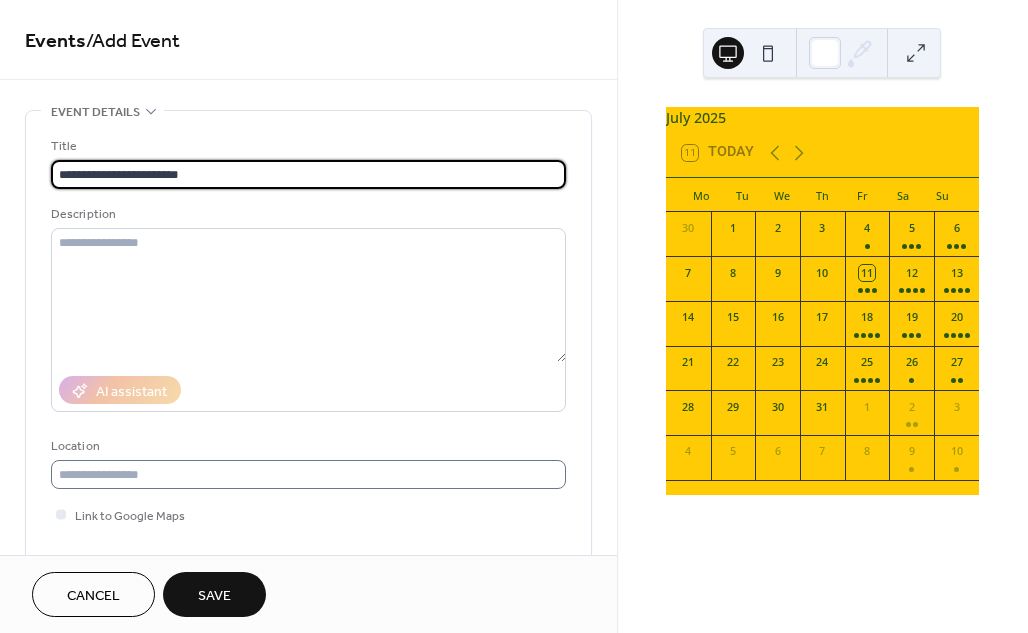 type on "**********" 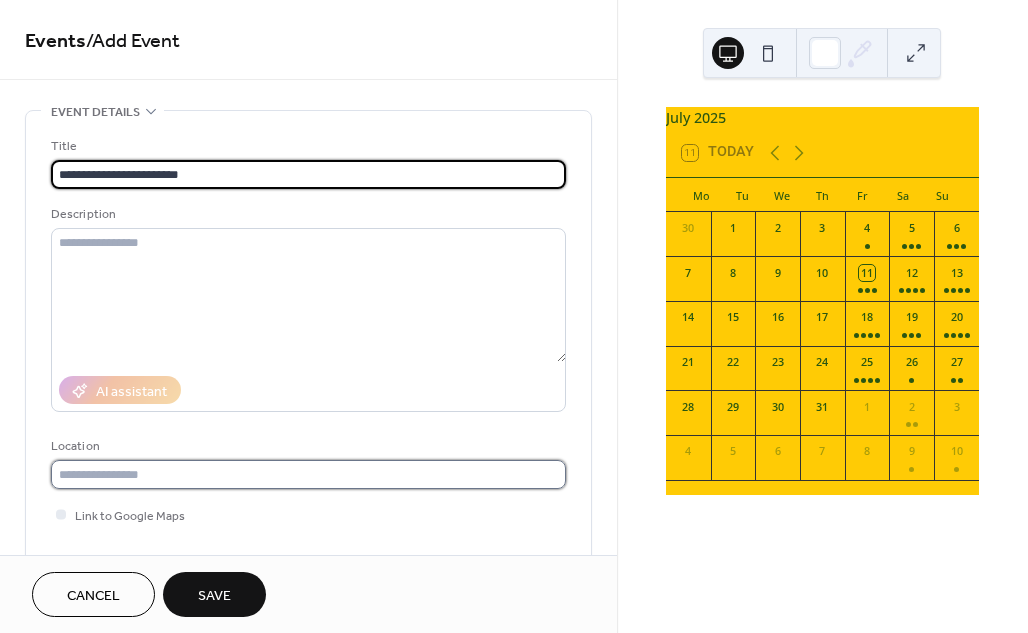 click at bounding box center [308, 474] 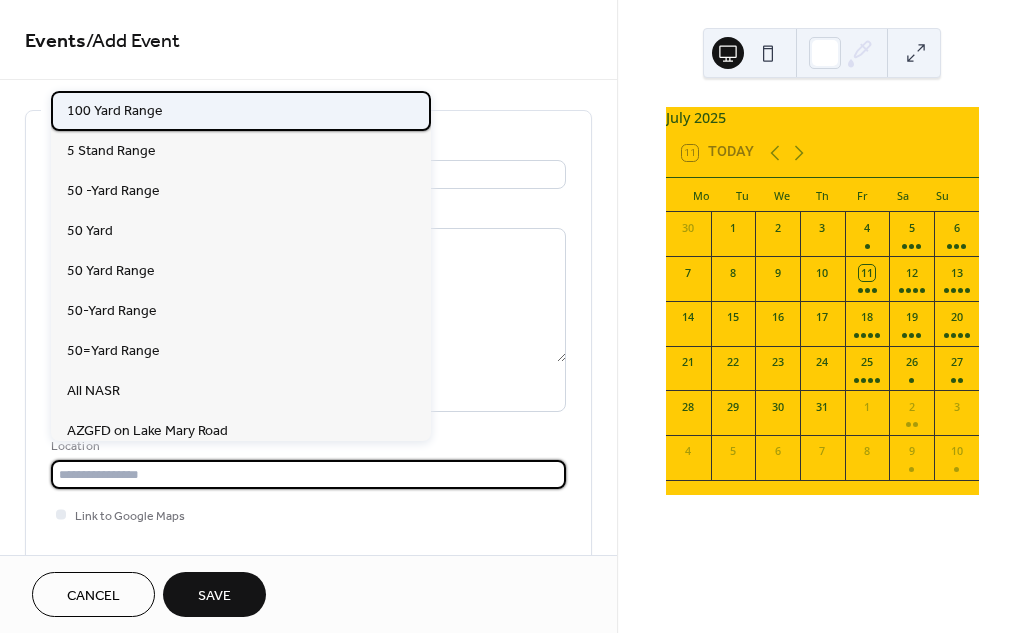 click on "100 Yard Range" at bounding box center [115, 110] 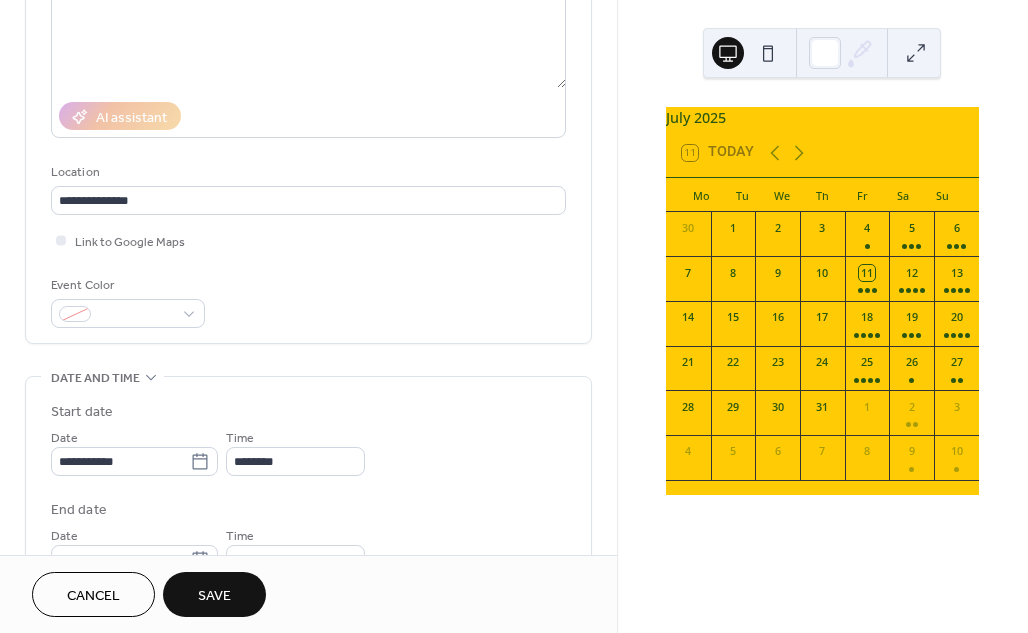 scroll, scrollTop: 284, scrollLeft: 0, axis: vertical 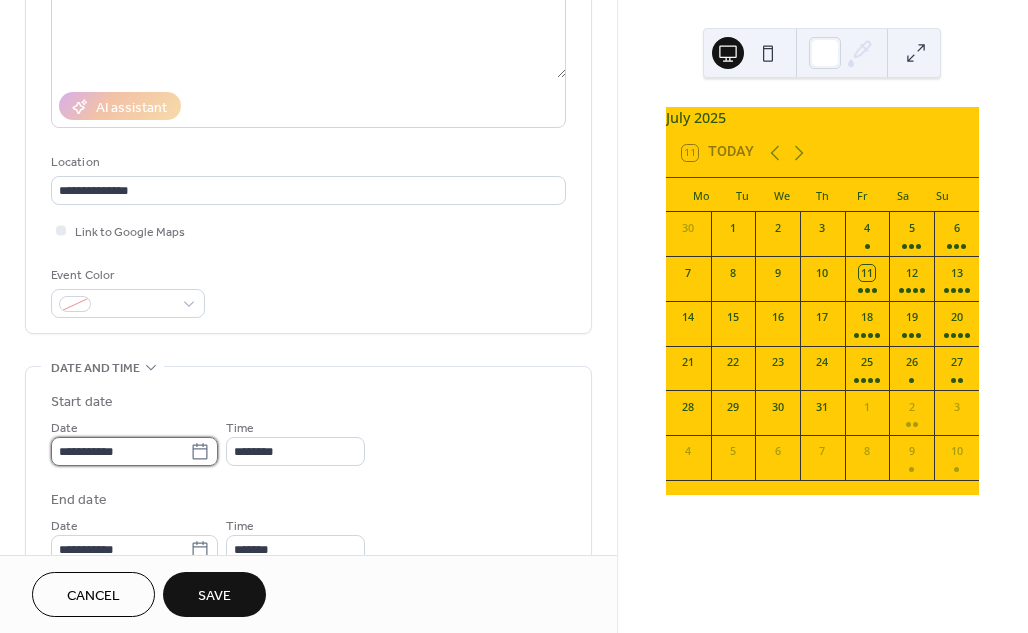 click on "**********" at bounding box center [120, 451] 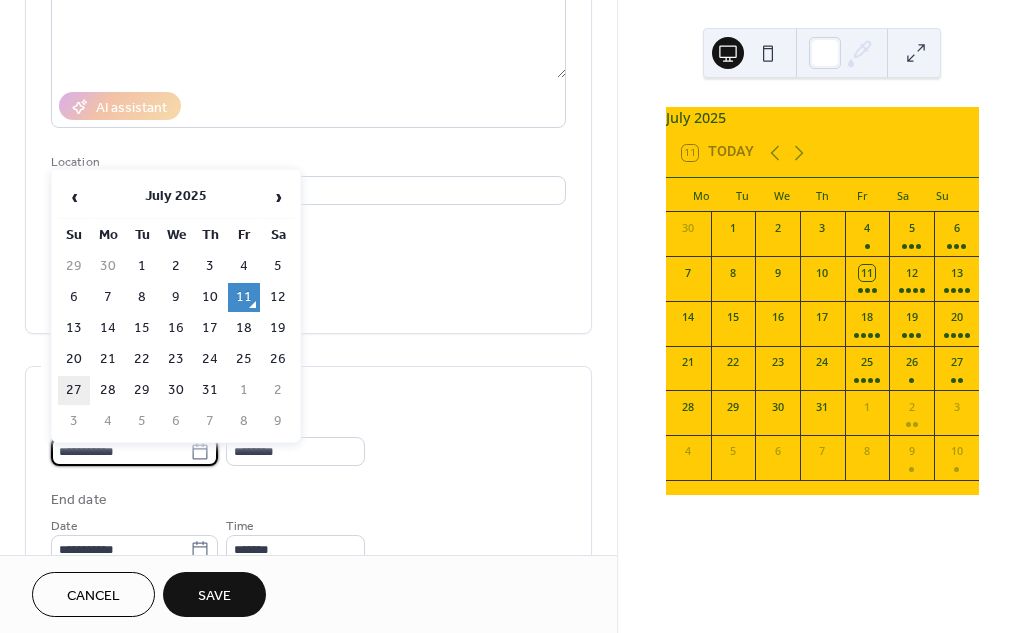 click on "27" at bounding box center [74, 390] 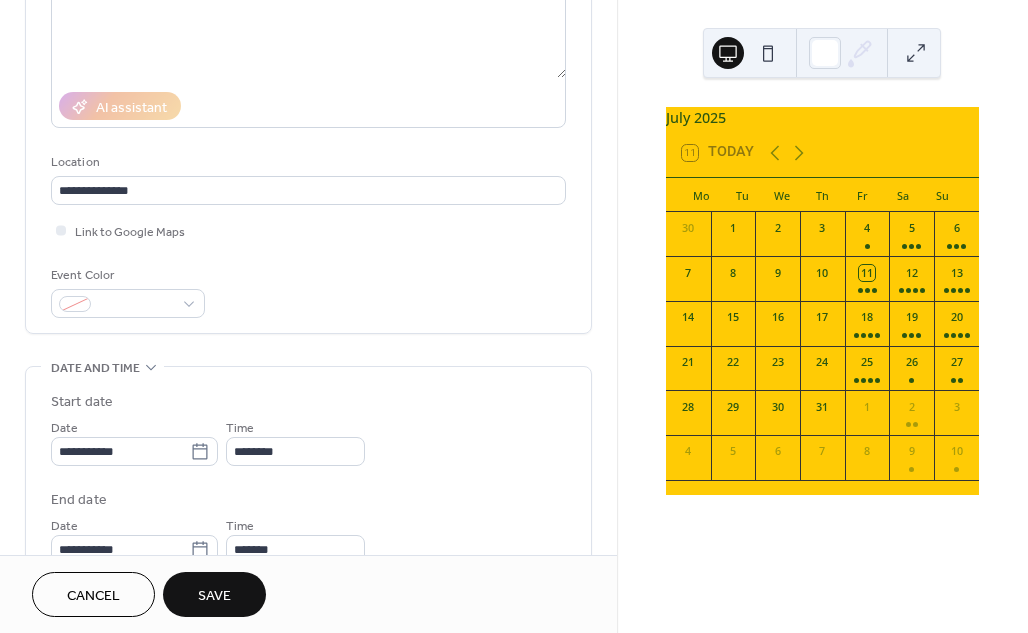 type on "**********" 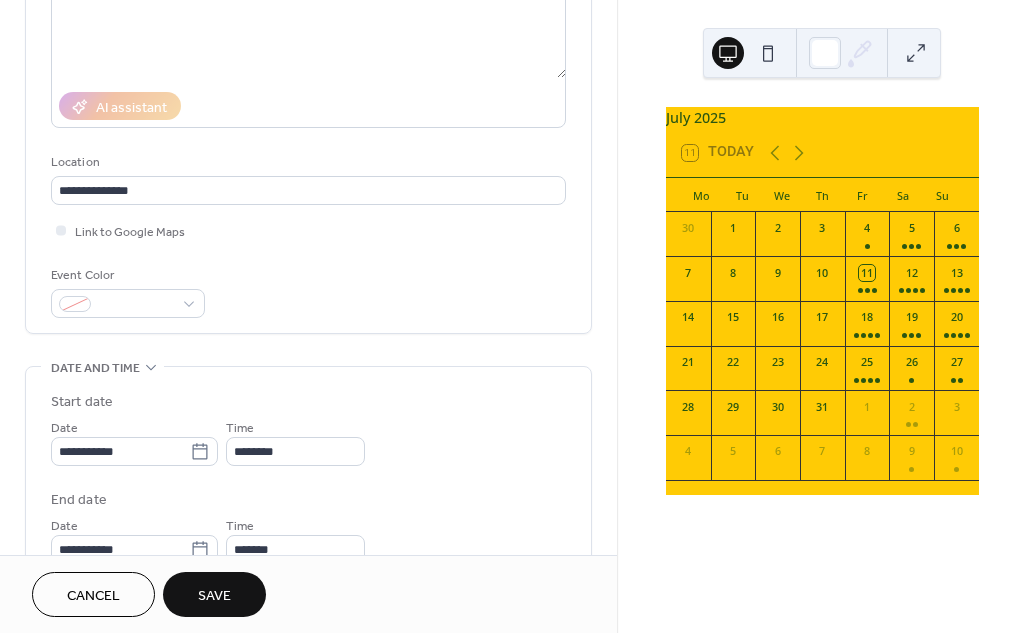 type on "**********" 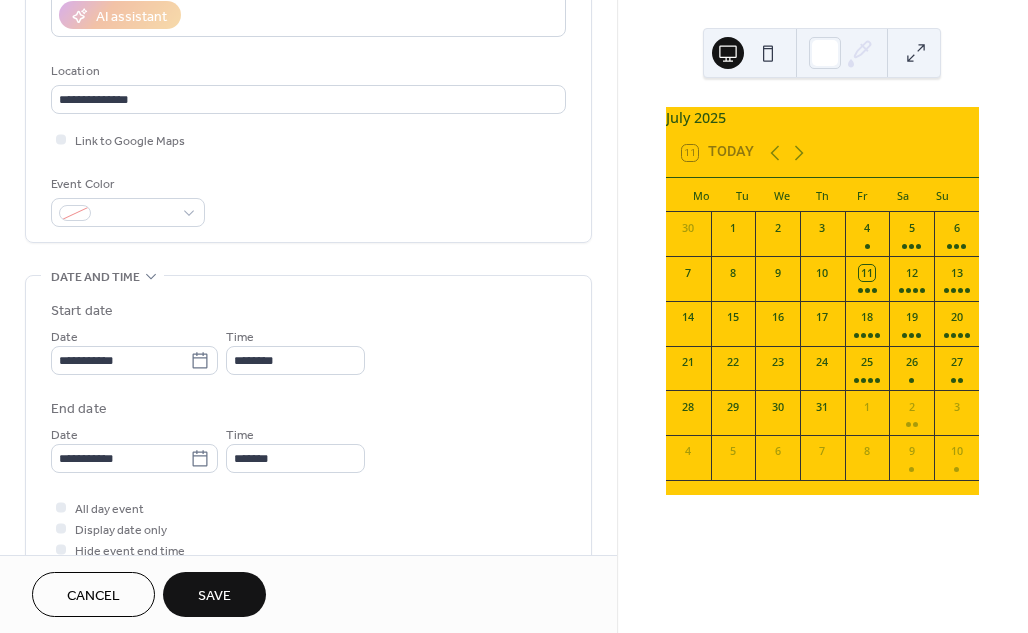 scroll, scrollTop: 383, scrollLeft: 0, axis: vertical 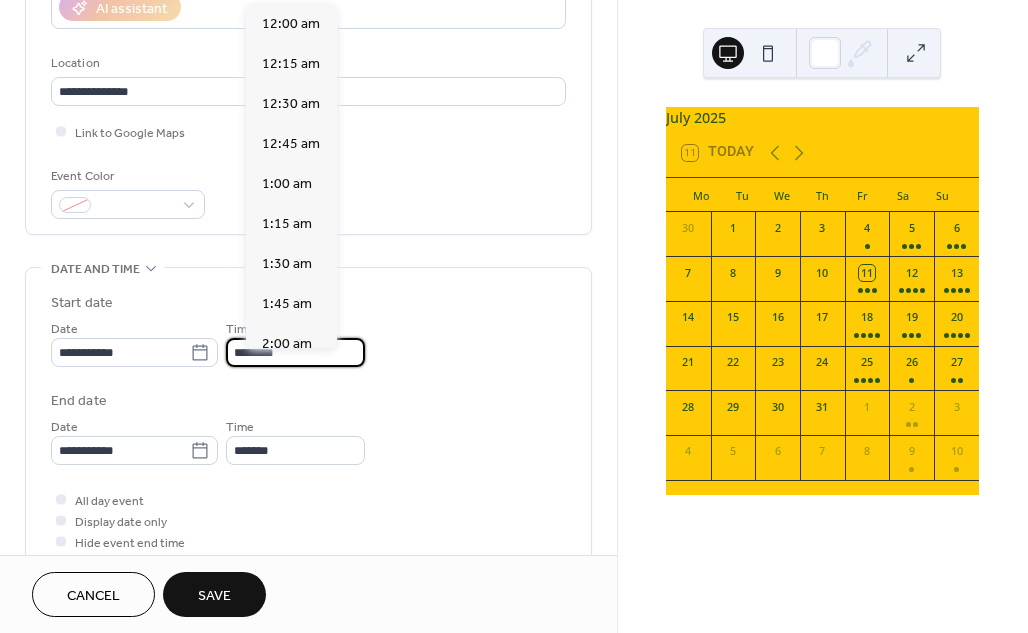 click on "********" at bounding box center [295, 352] 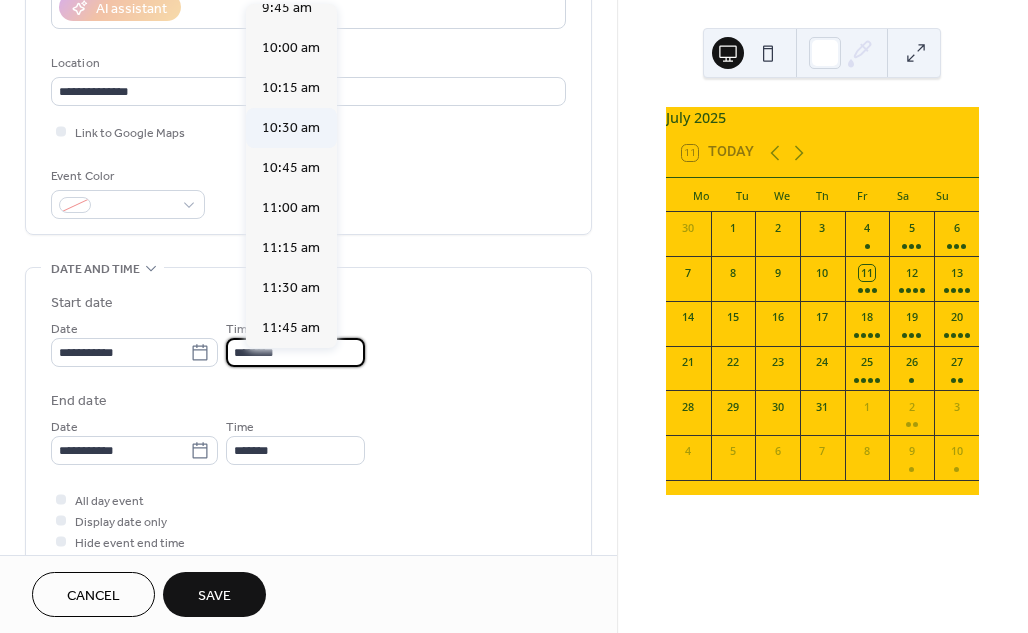 scroll, scrollTop: 1559, scrollLeft: 0, axis: vertical 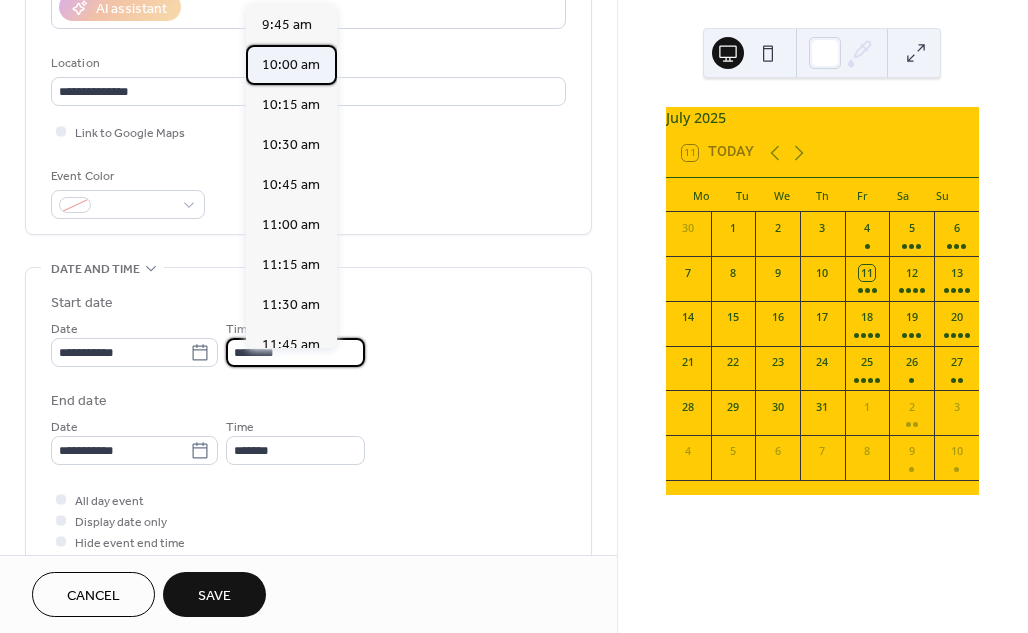 click on "10:00 am" at bounding box center (291, 65) 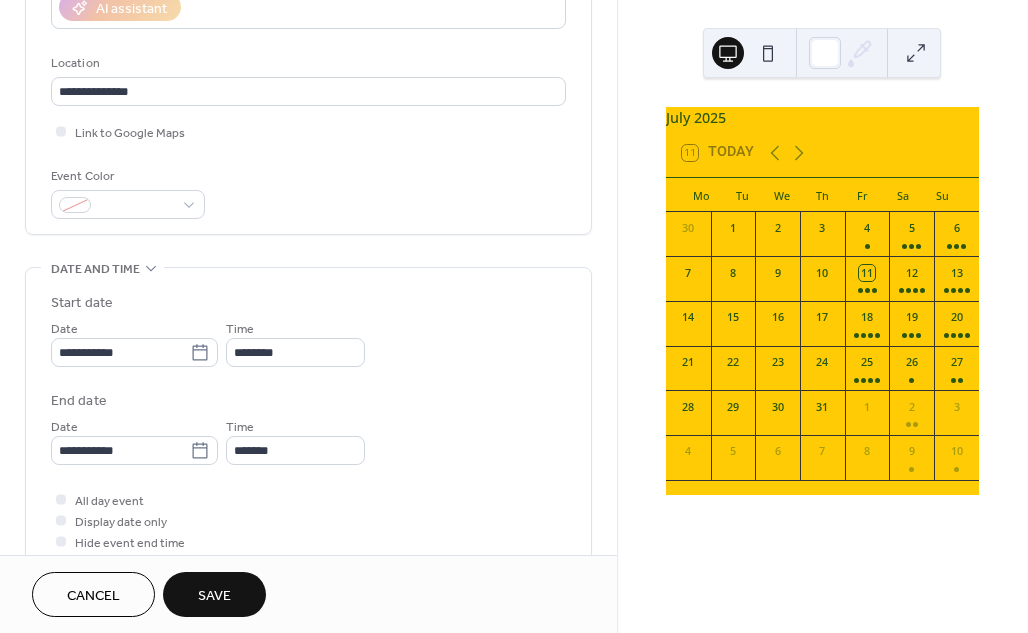 type on "********" 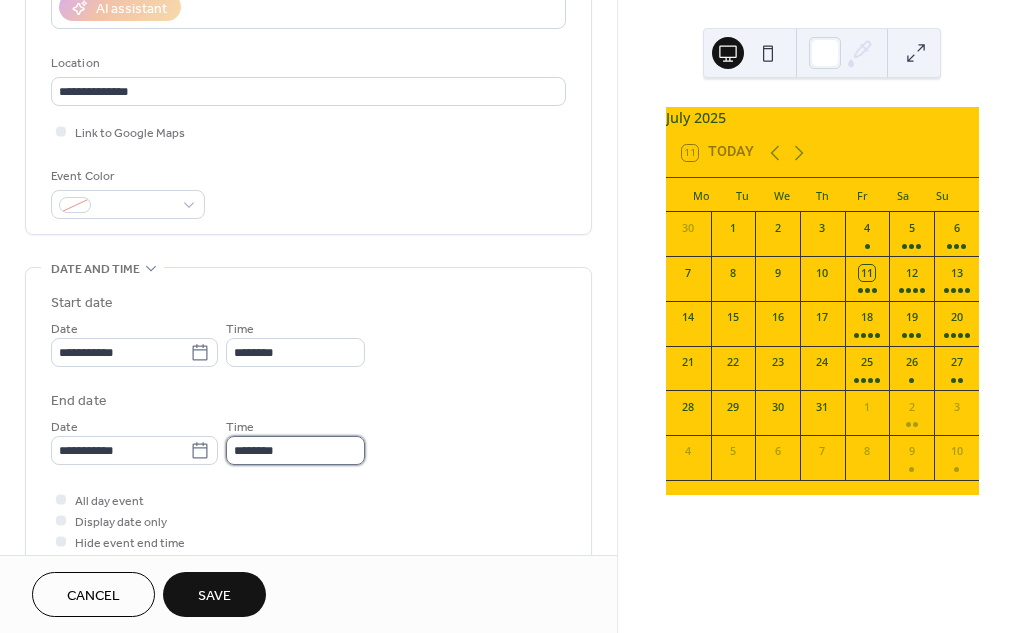 click on "********" at bounding box center [295, 450] 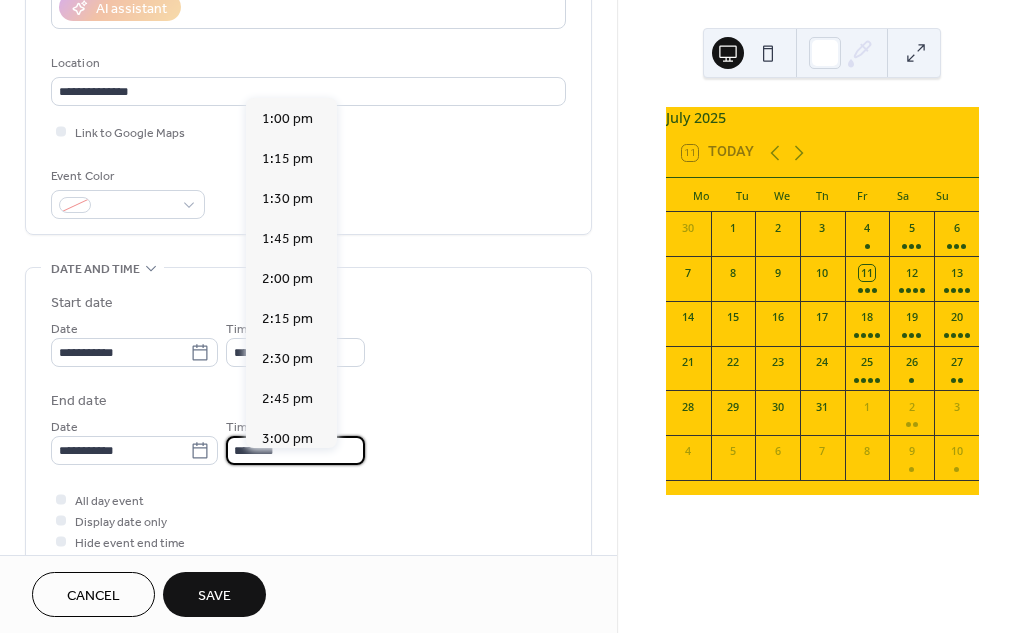 scroll, scrollTop: 449, scrollLeft: 0, axis: vertical 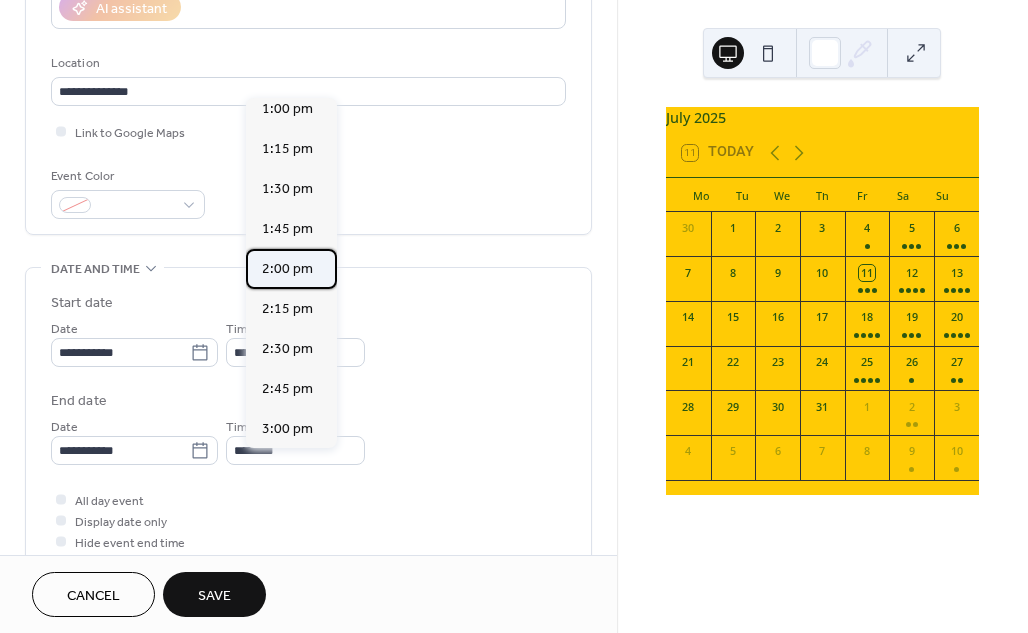 click on "2:00 pm" at bounding box center (287, 269) 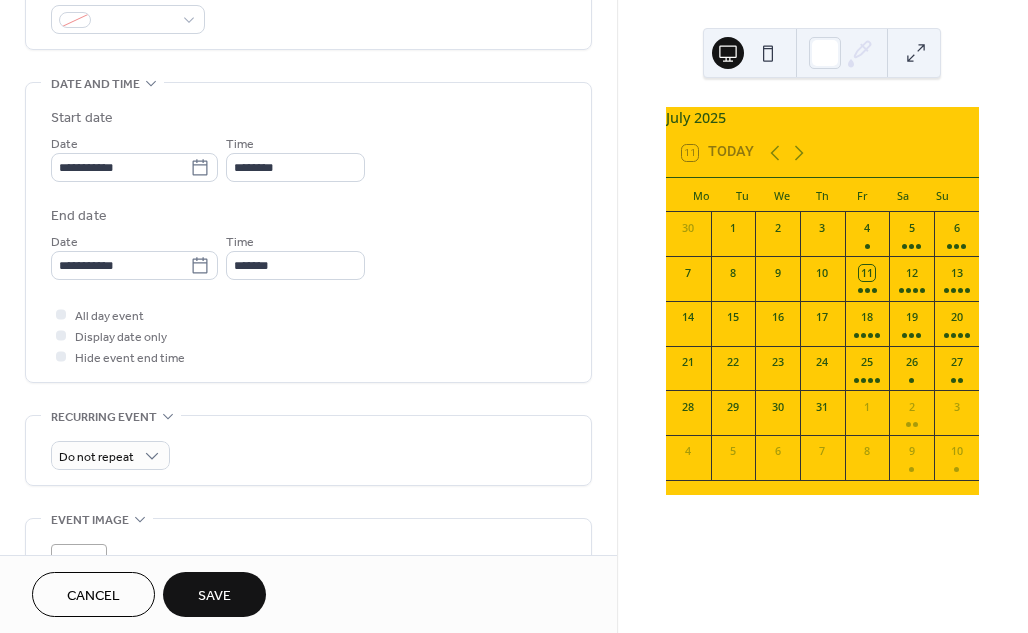 scroll, scrollTop: 577, scrollLeft: 0, axis: vertical 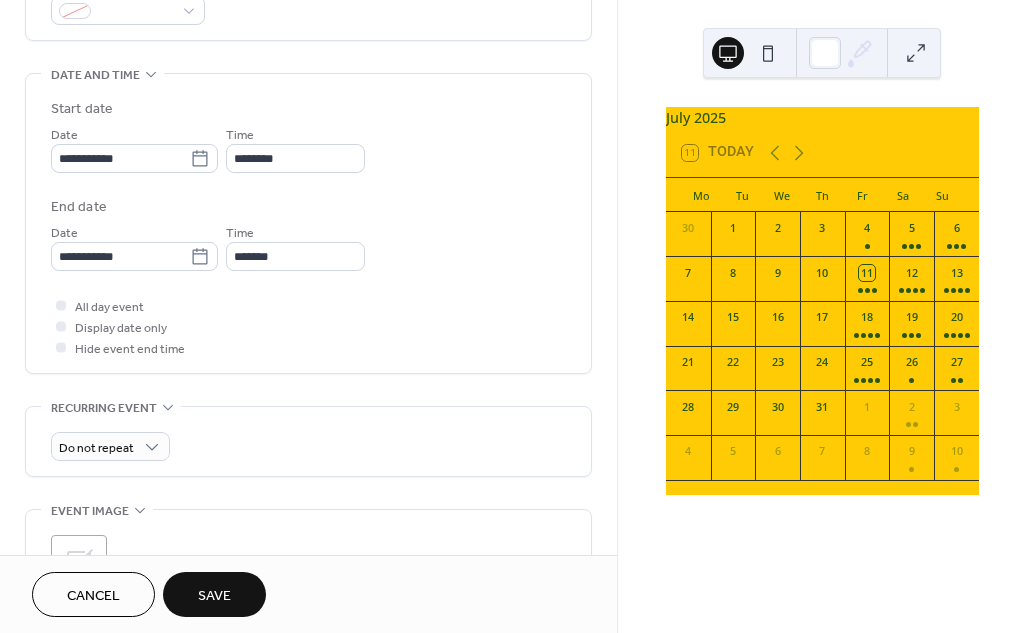 click on "Save" at bounding box center (214, 596) 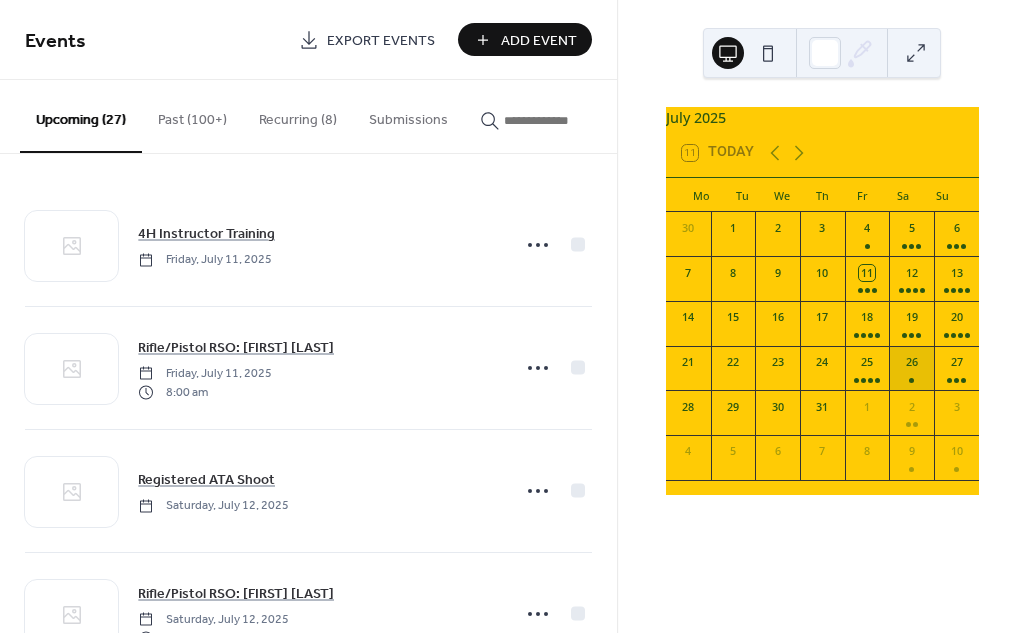 click on "26" at bounding box center (911, 368) 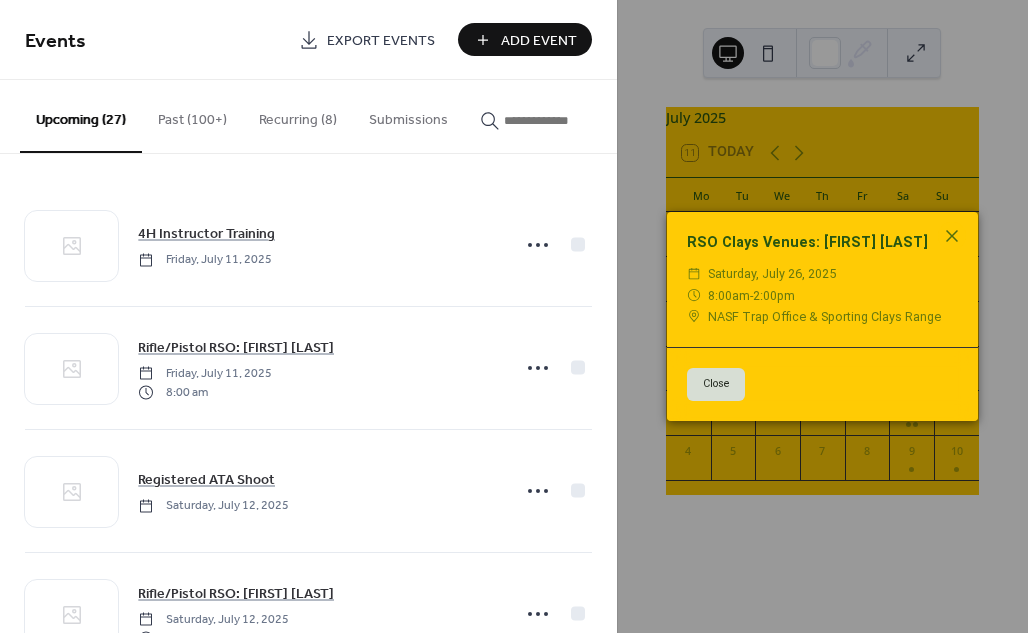 click on "Close" at bounding box center [716, 384] 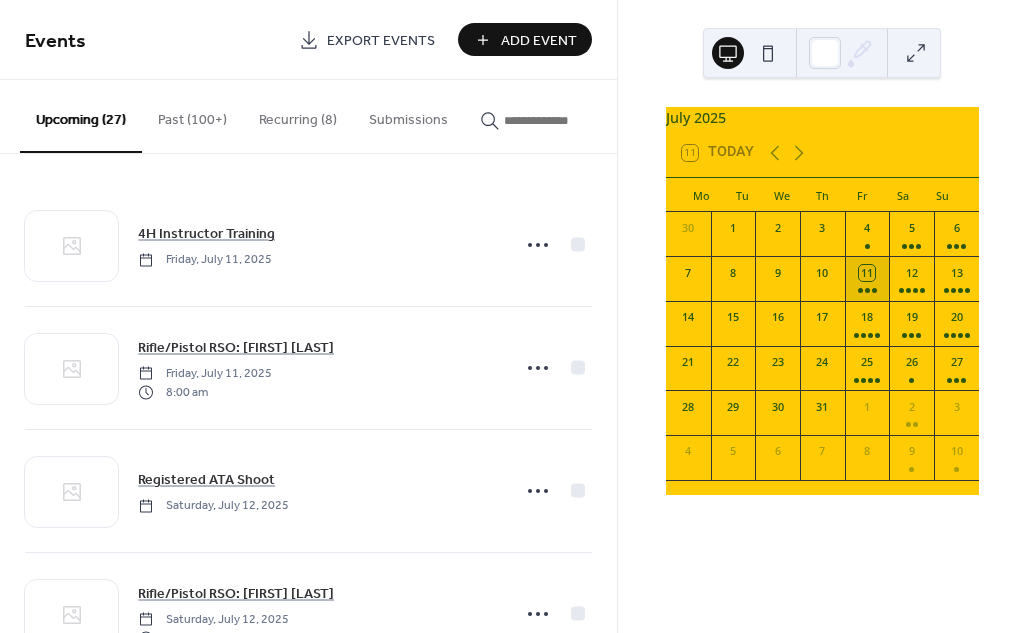 click on "11" at bounding box center [867, 278] 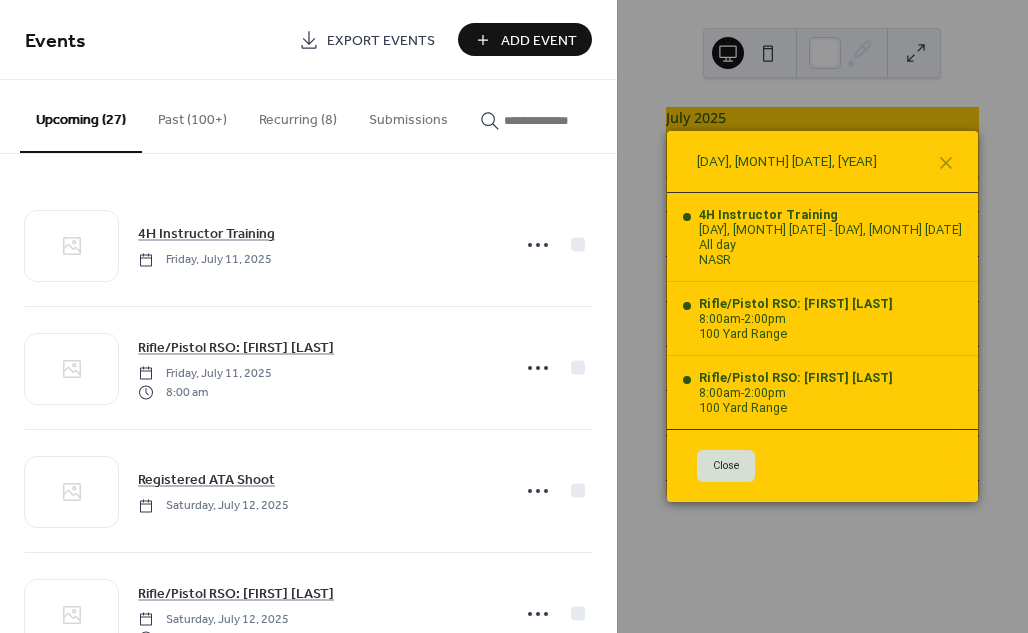 click on "Close" at bounding box center [726, 466] 